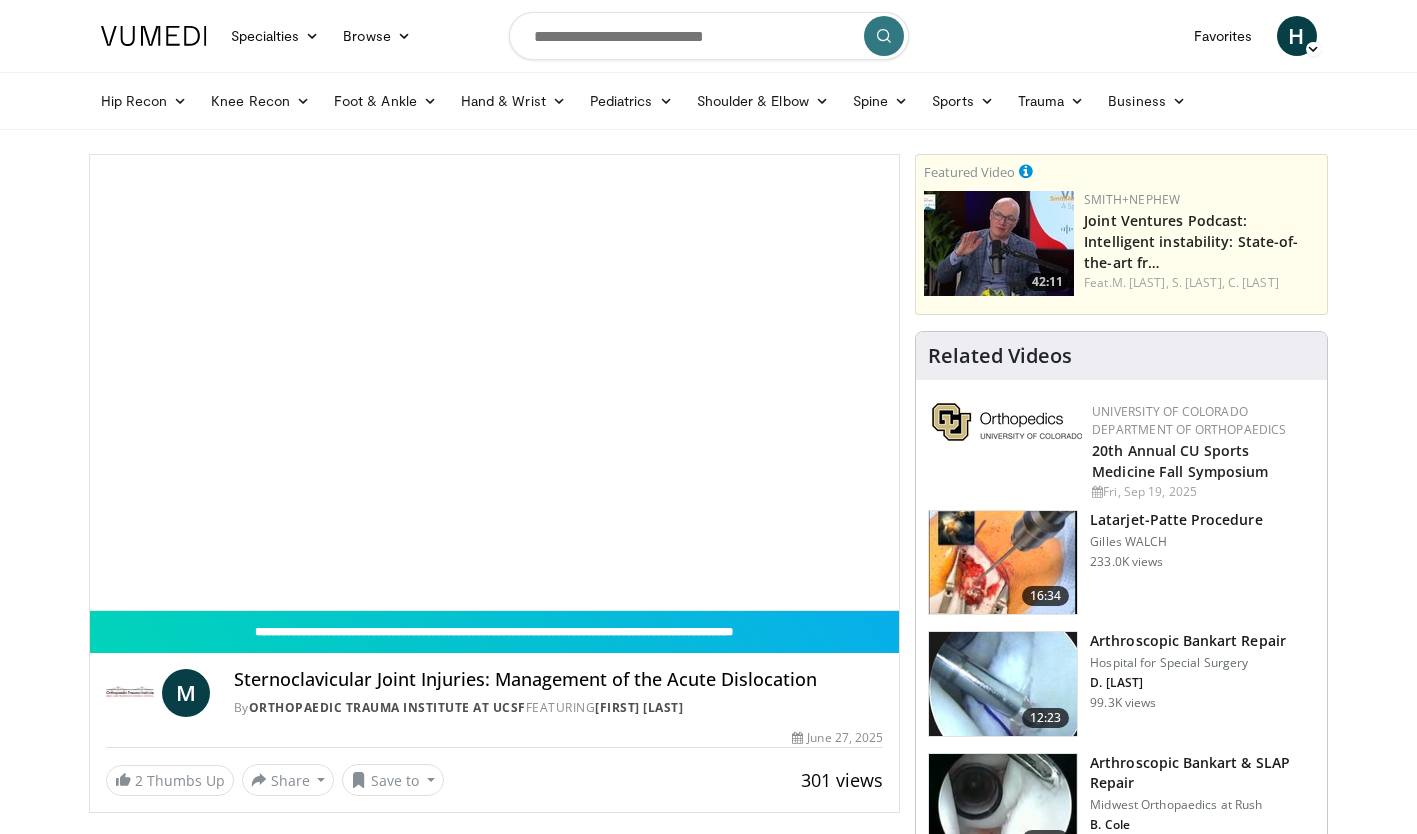scroll, scrollTop: 0, scrollLeft: 0, axis: both 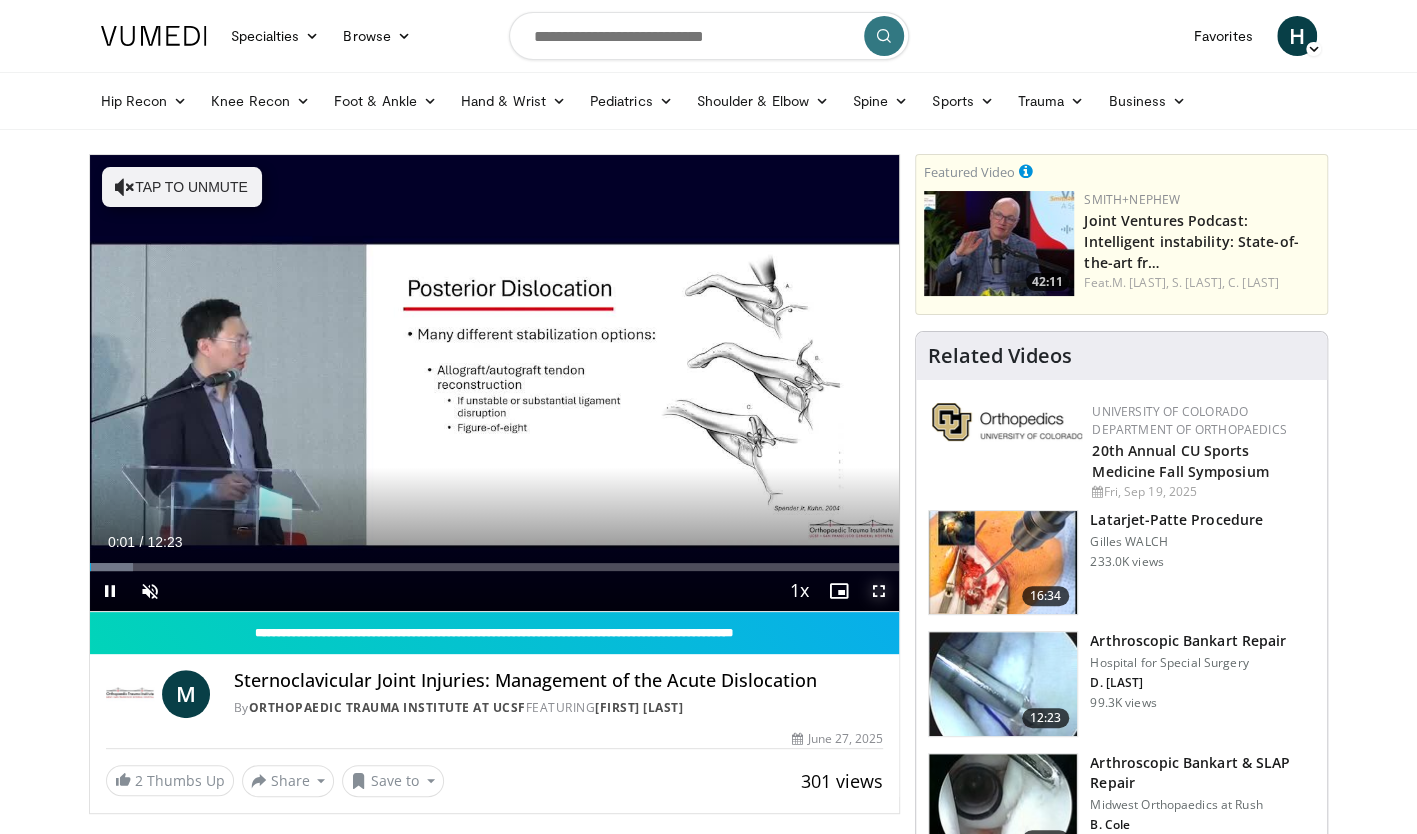 click at bounding box center (879, 591) 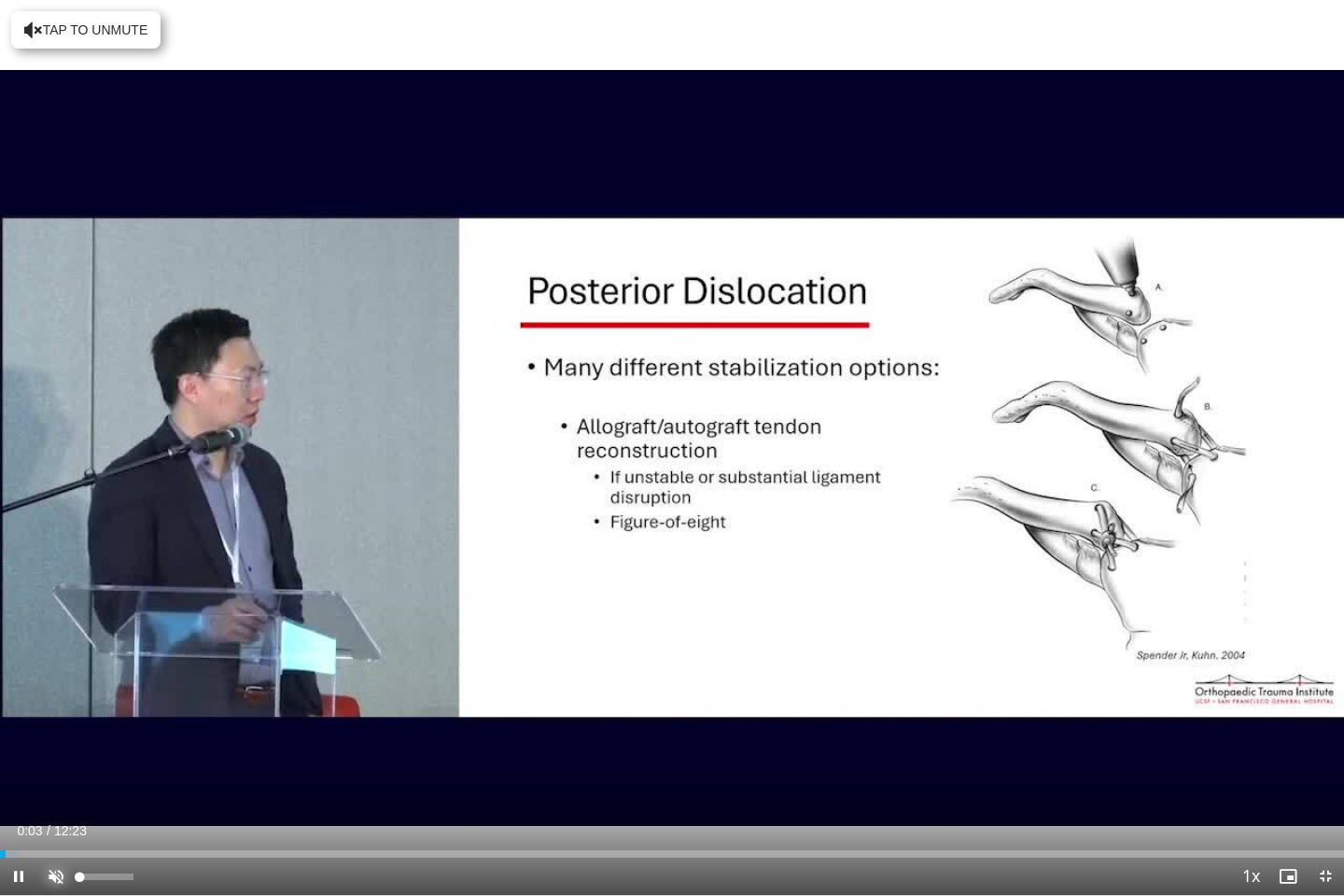 click at bounding box center (56, 876) 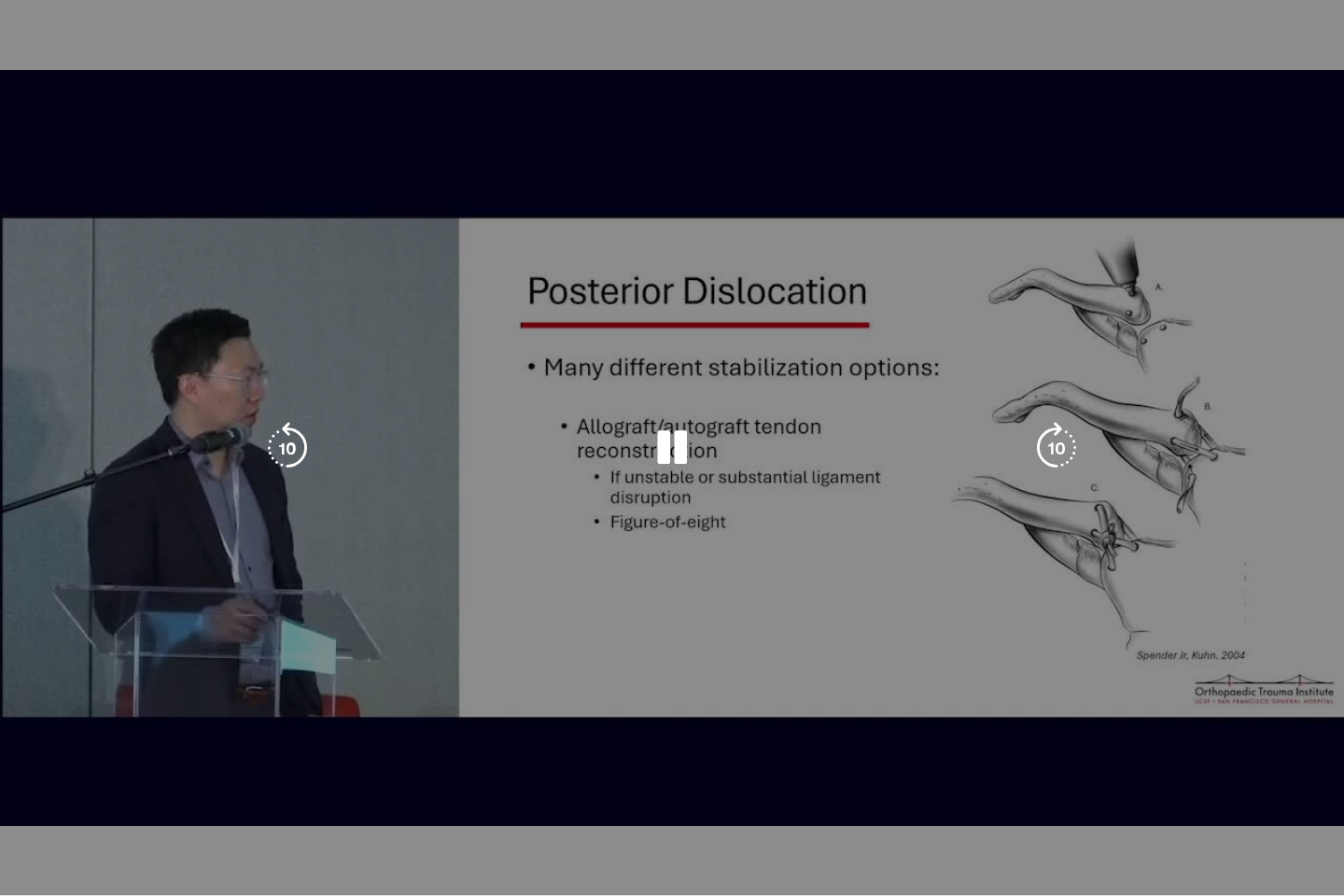 click on "10 seconds
Tap to unmute" at bounding box center [672, 447] 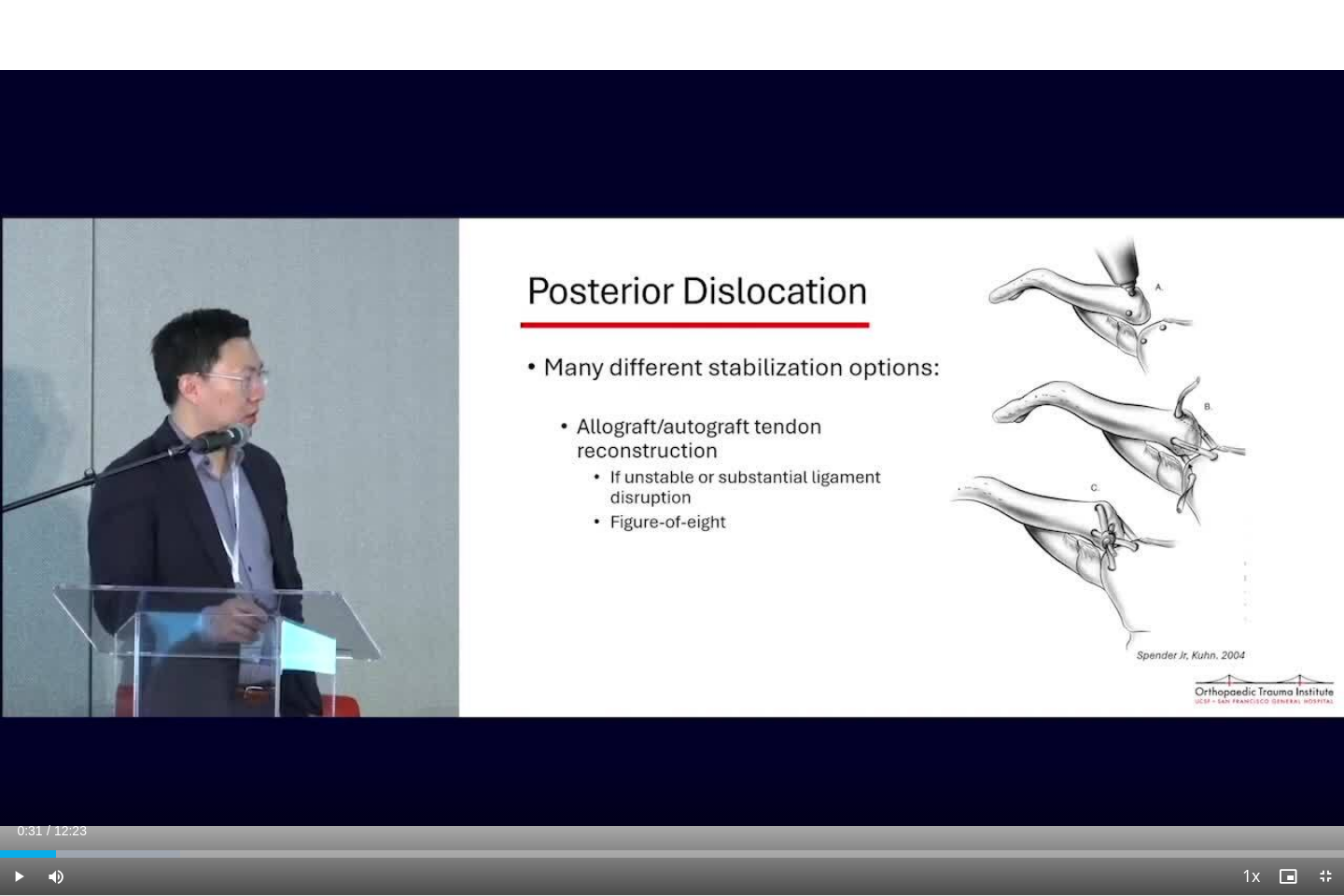 click on "10 seconds
Tap to unmute" at bounding box center [672, 447] 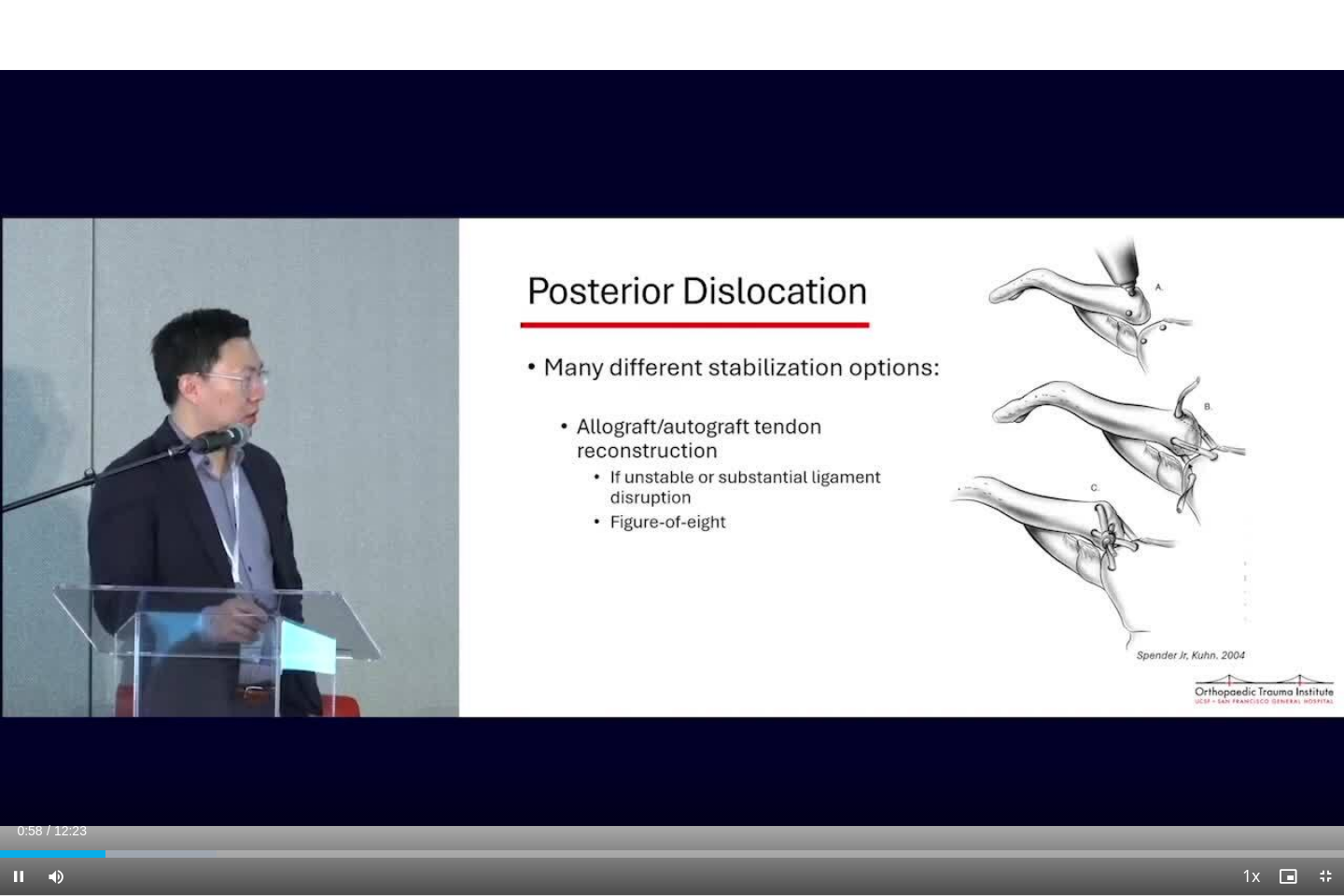 click on "10 seconds
Tap to unmute" at bounding box center (672, 447) 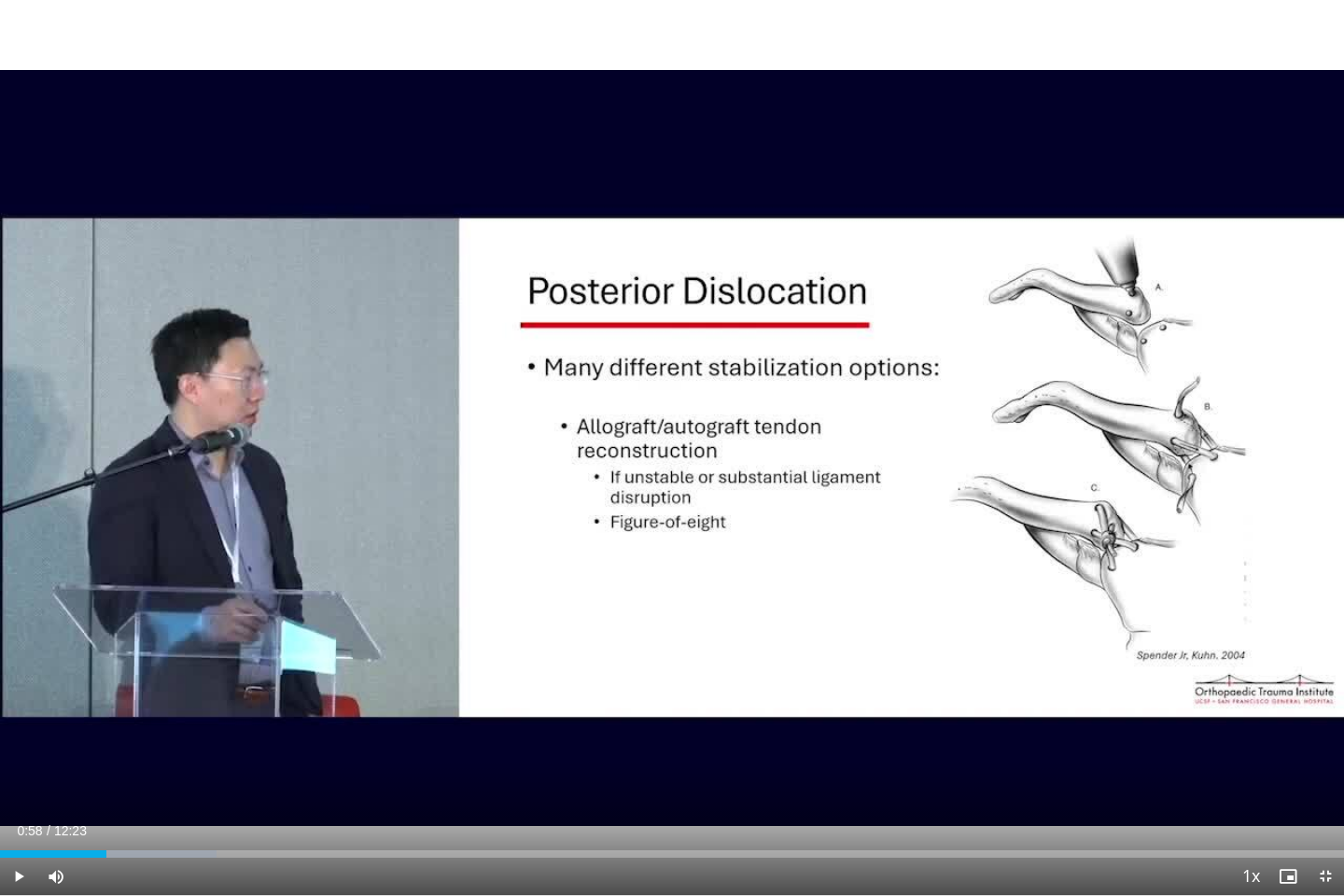 click on "10 seconds
Tap to unmute" at bounding box center [672, 447] 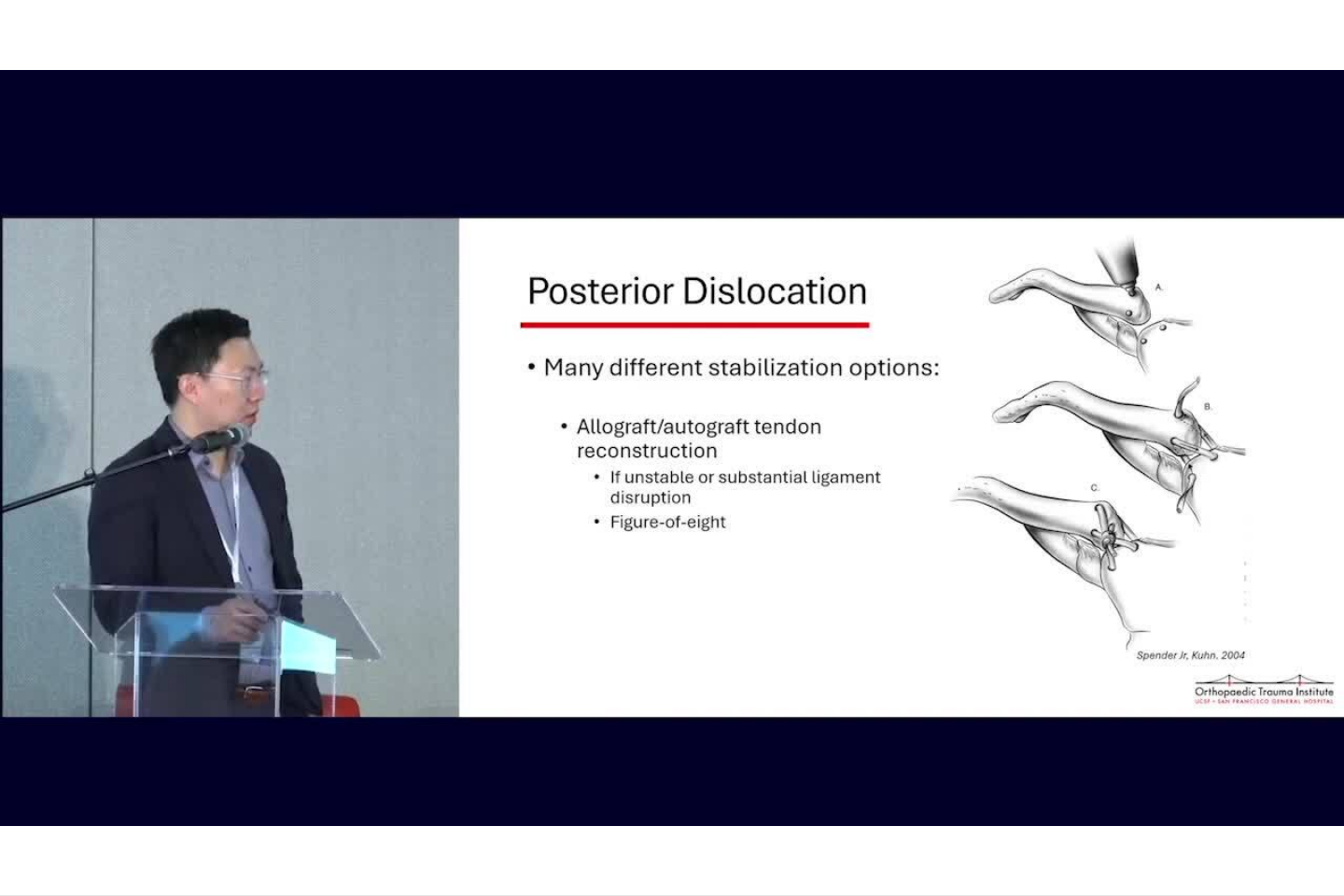 click on "10 seconds
Tap to unmute" at bounding box center [672, 447] 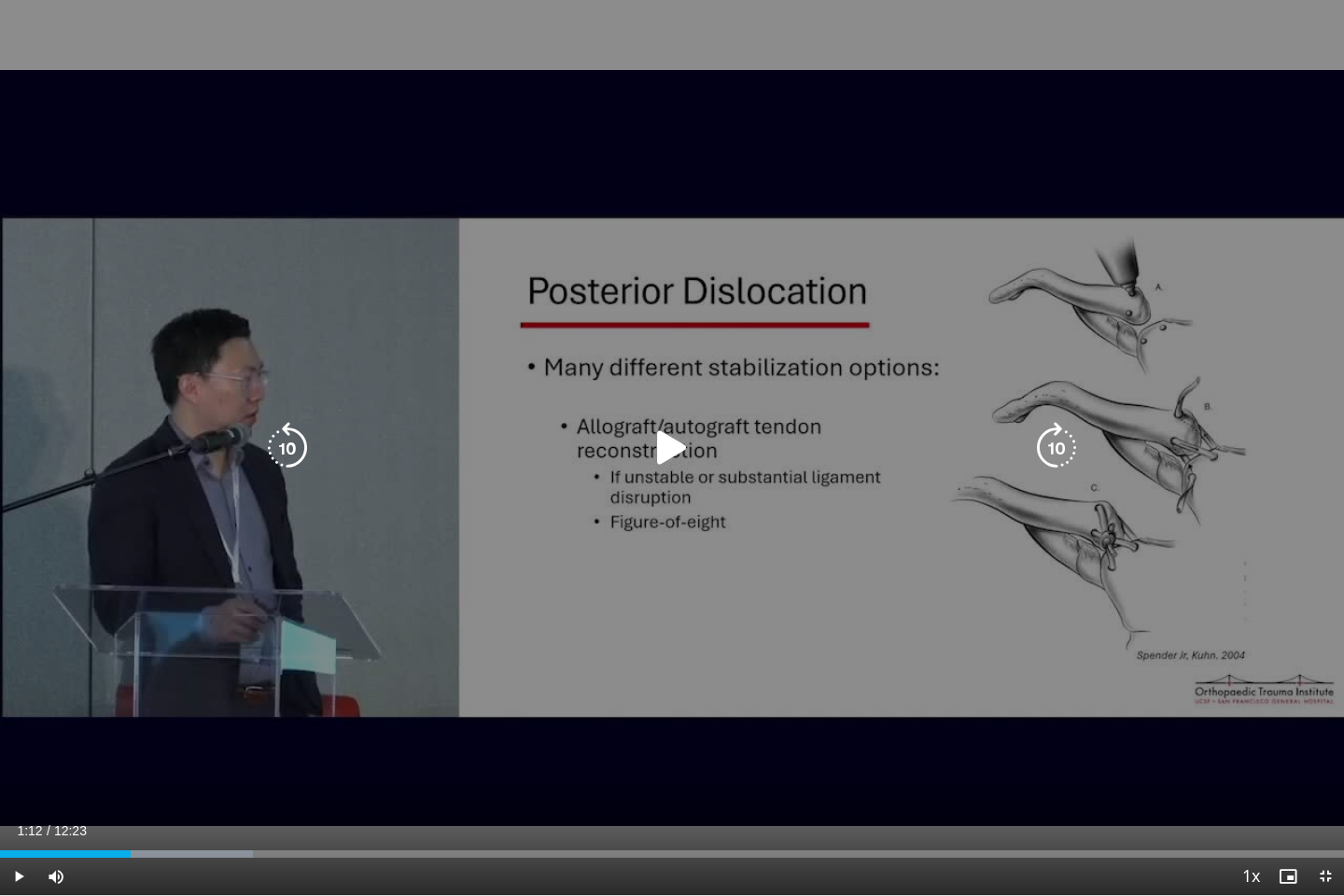 click on "10 seconds
Tap to unmute" at bounding box center (672, 447) 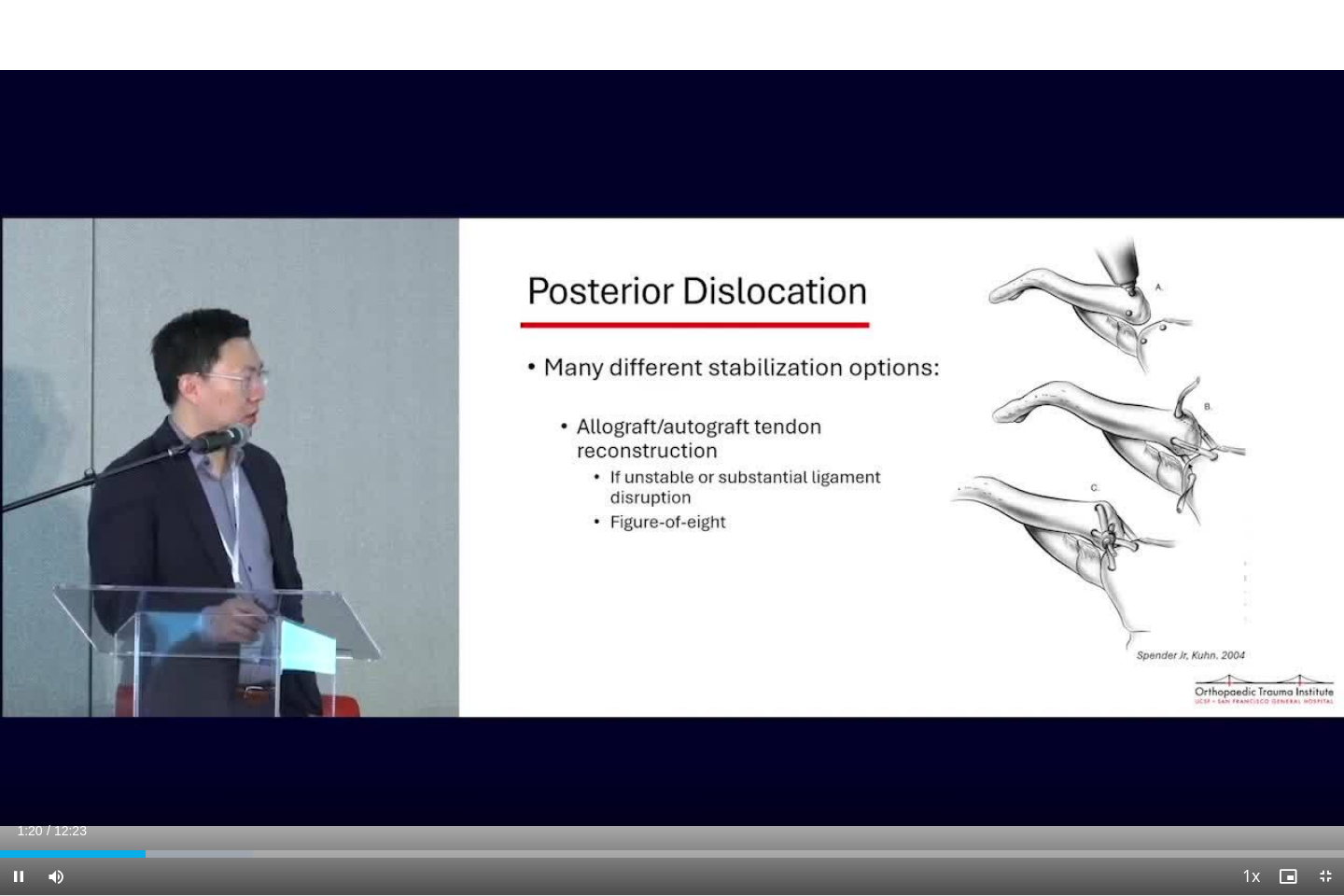 click on "10 seconds
Tap to unmute" at bounding box center (672, 447) 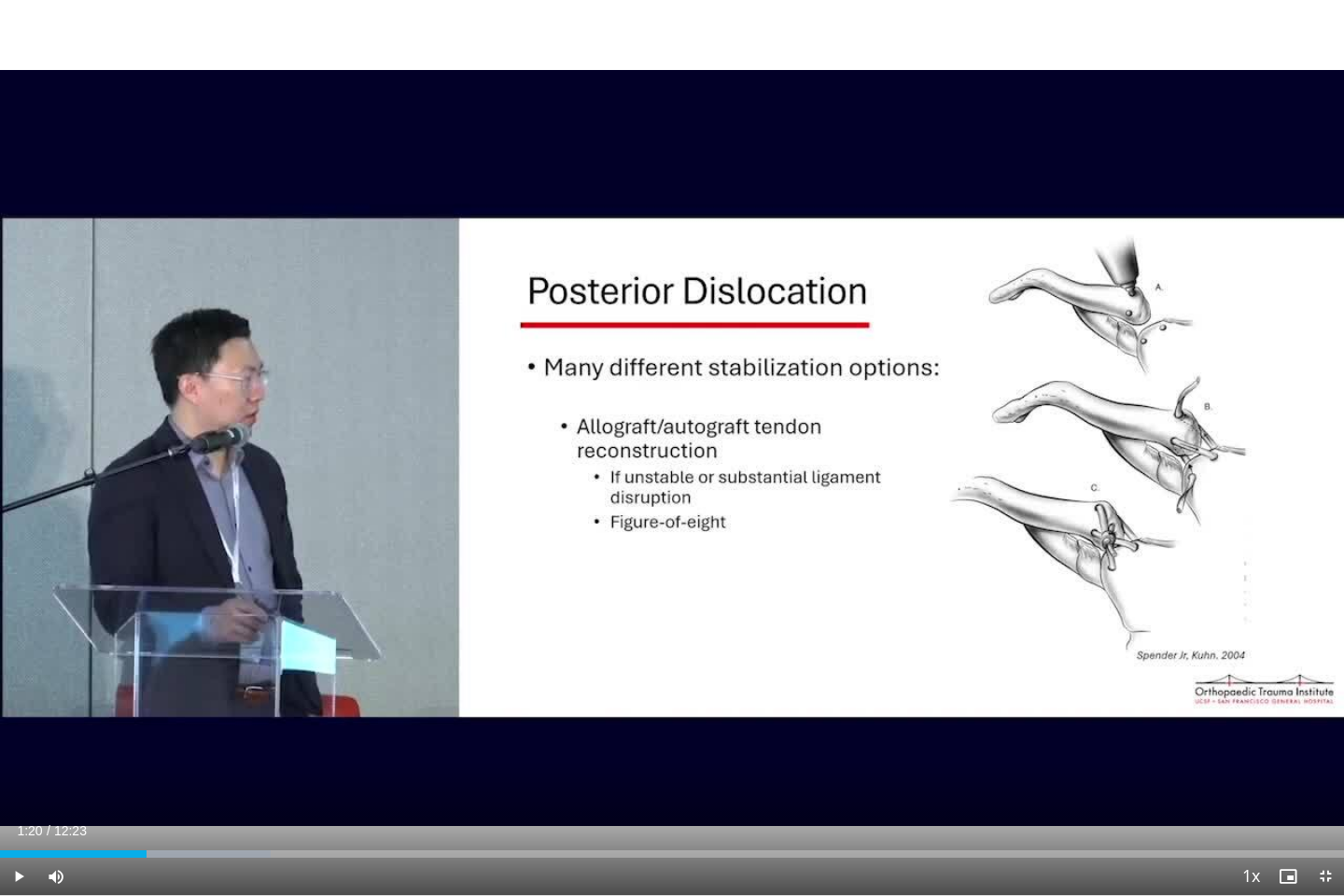 click on "10 seconds
Tap to unmute" at bounding box center (672, 447) 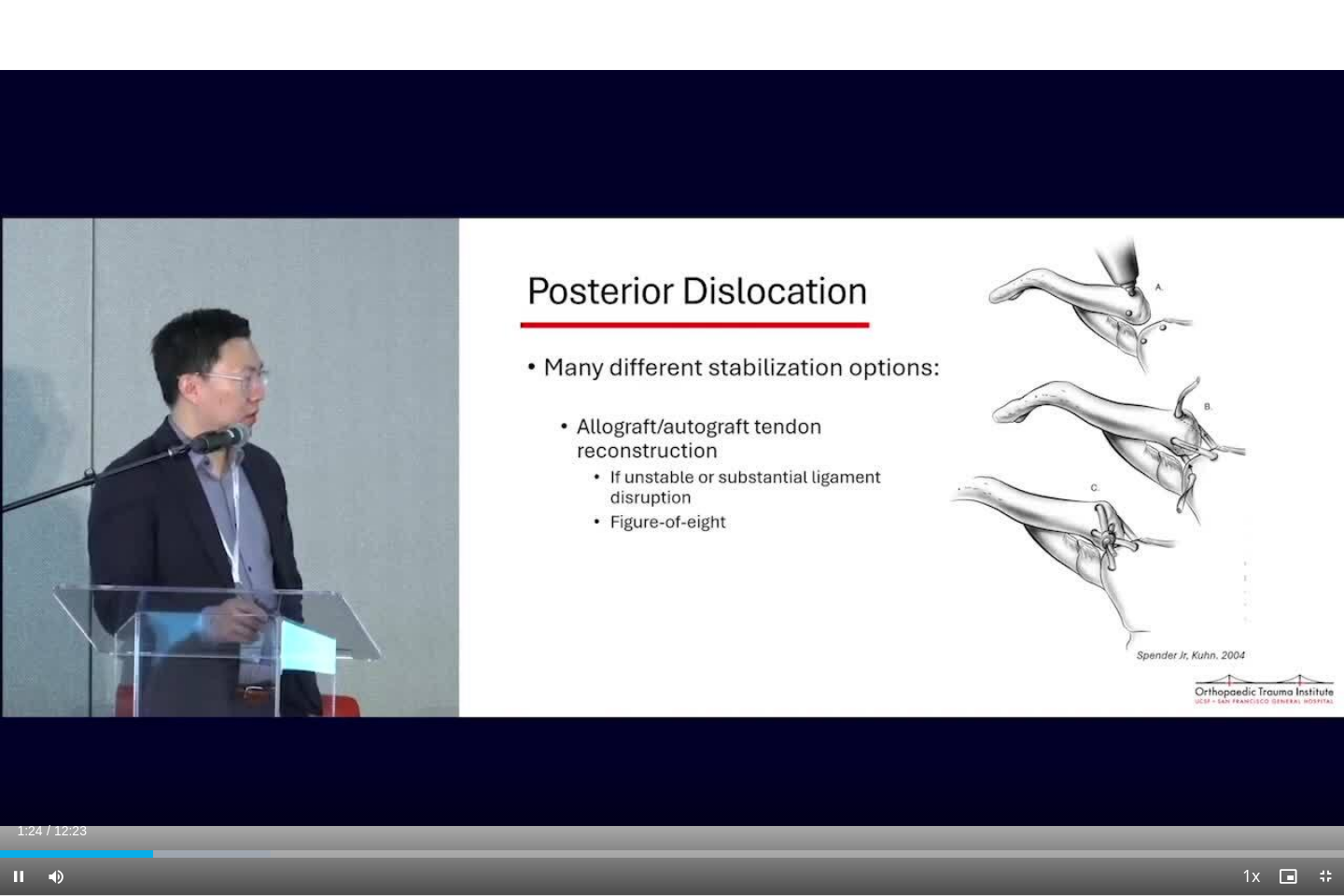 click on "10 seconds
Tap to unmute" at bounding box center (672, 447) 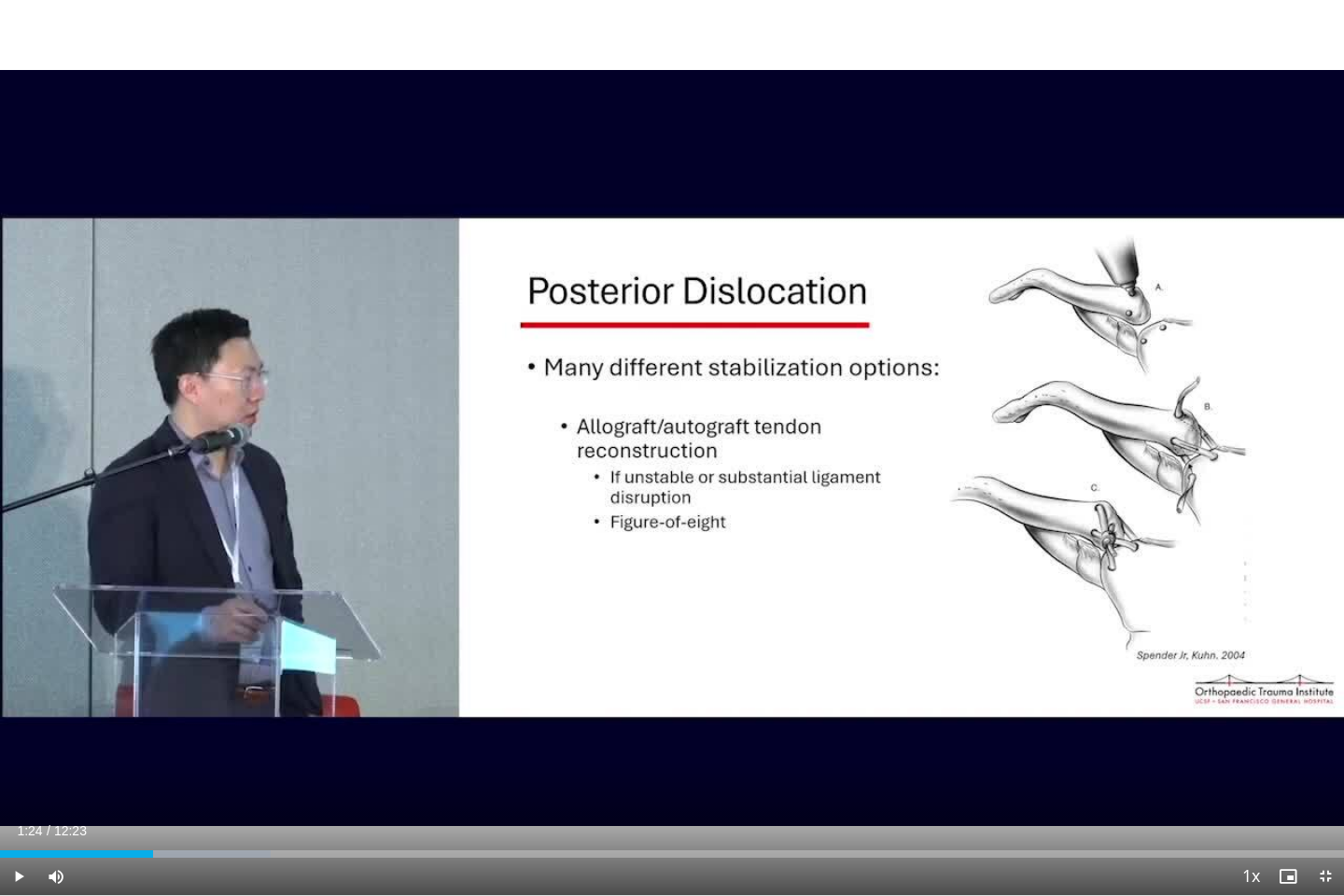 click on "10 seconds
Tap to unmute" at bounding box center (672, 447) 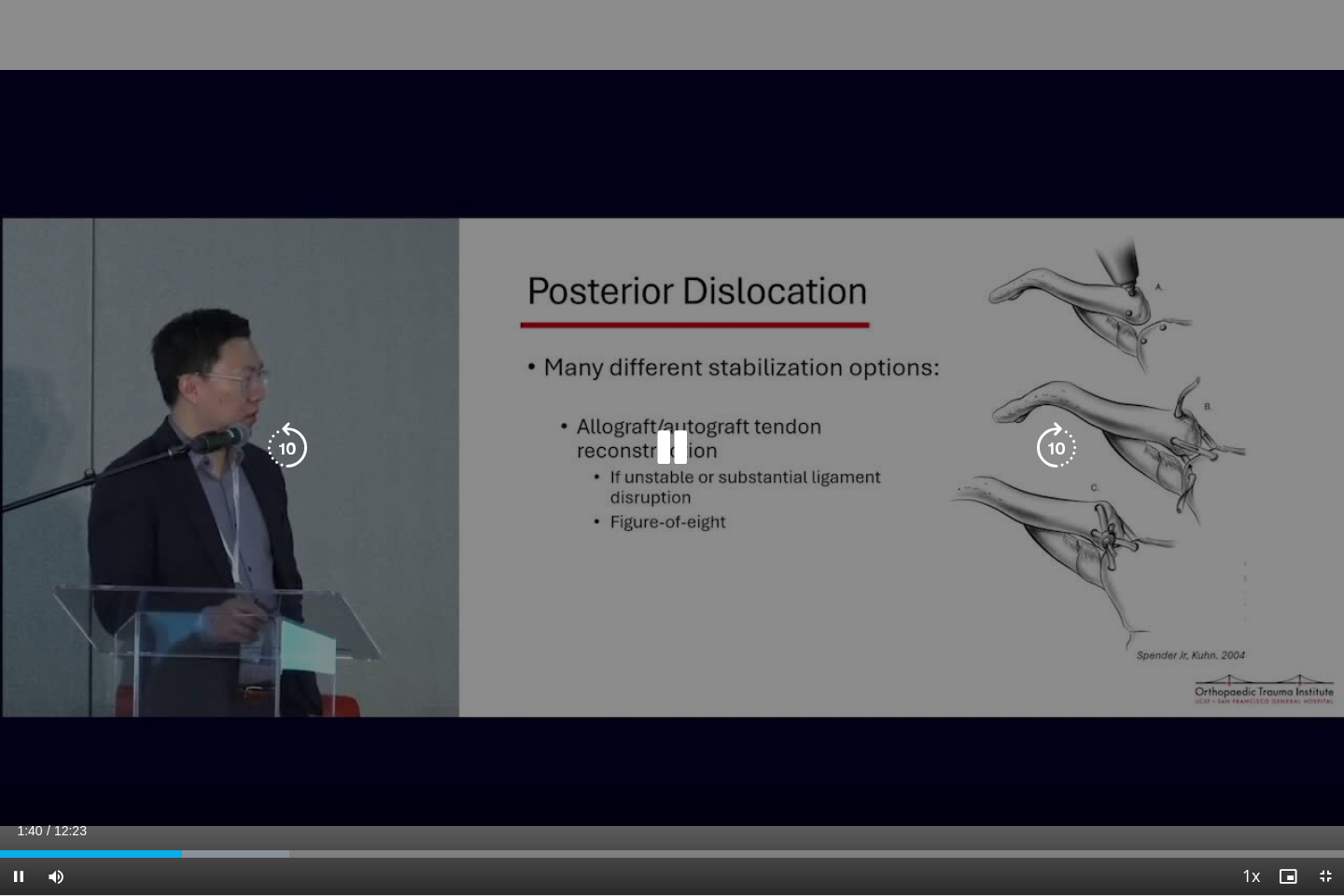 click on "10 seconds
Tap to unmute" at bounding box center (672, 447) 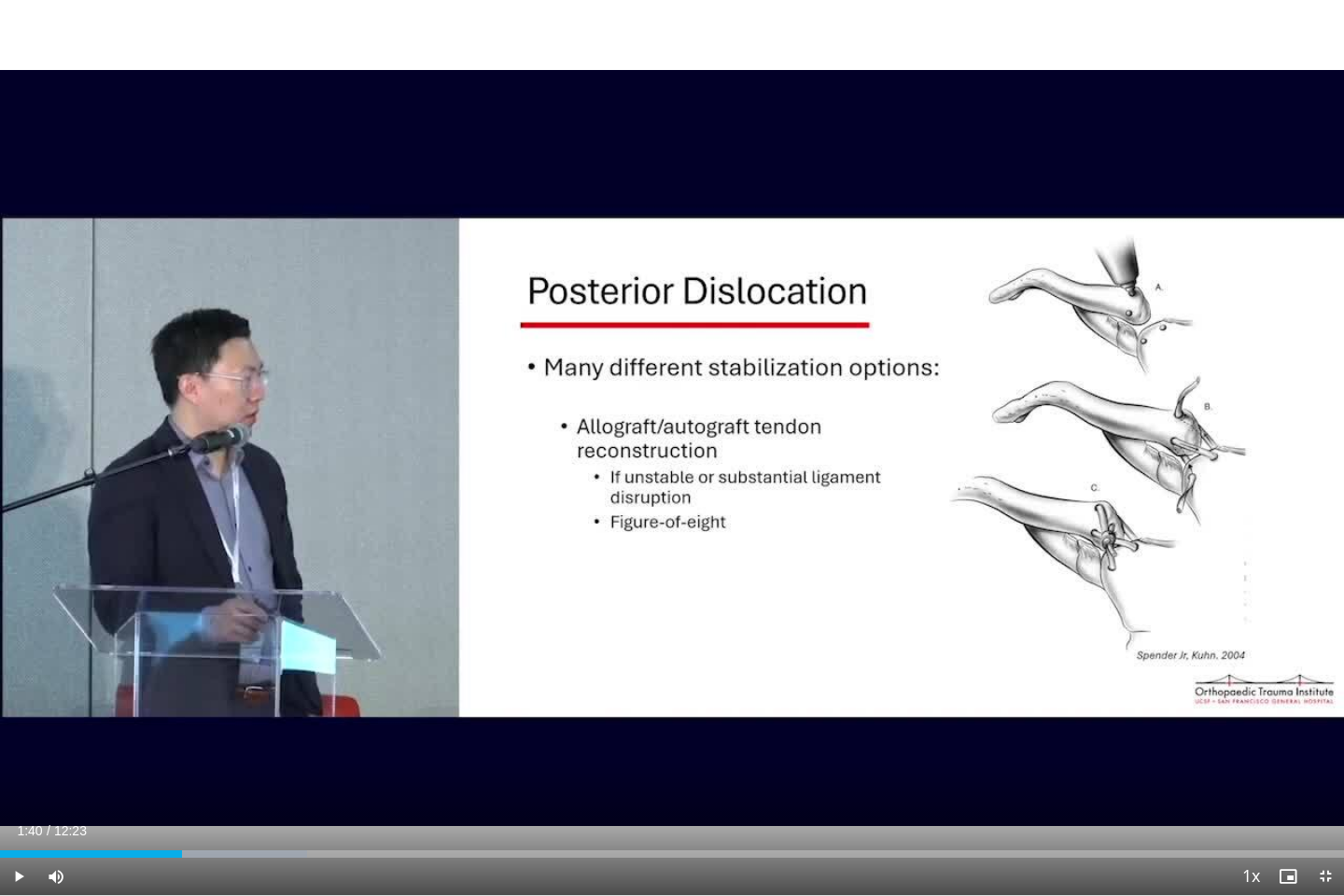 click on "**********" at bounding box center [672, 448] 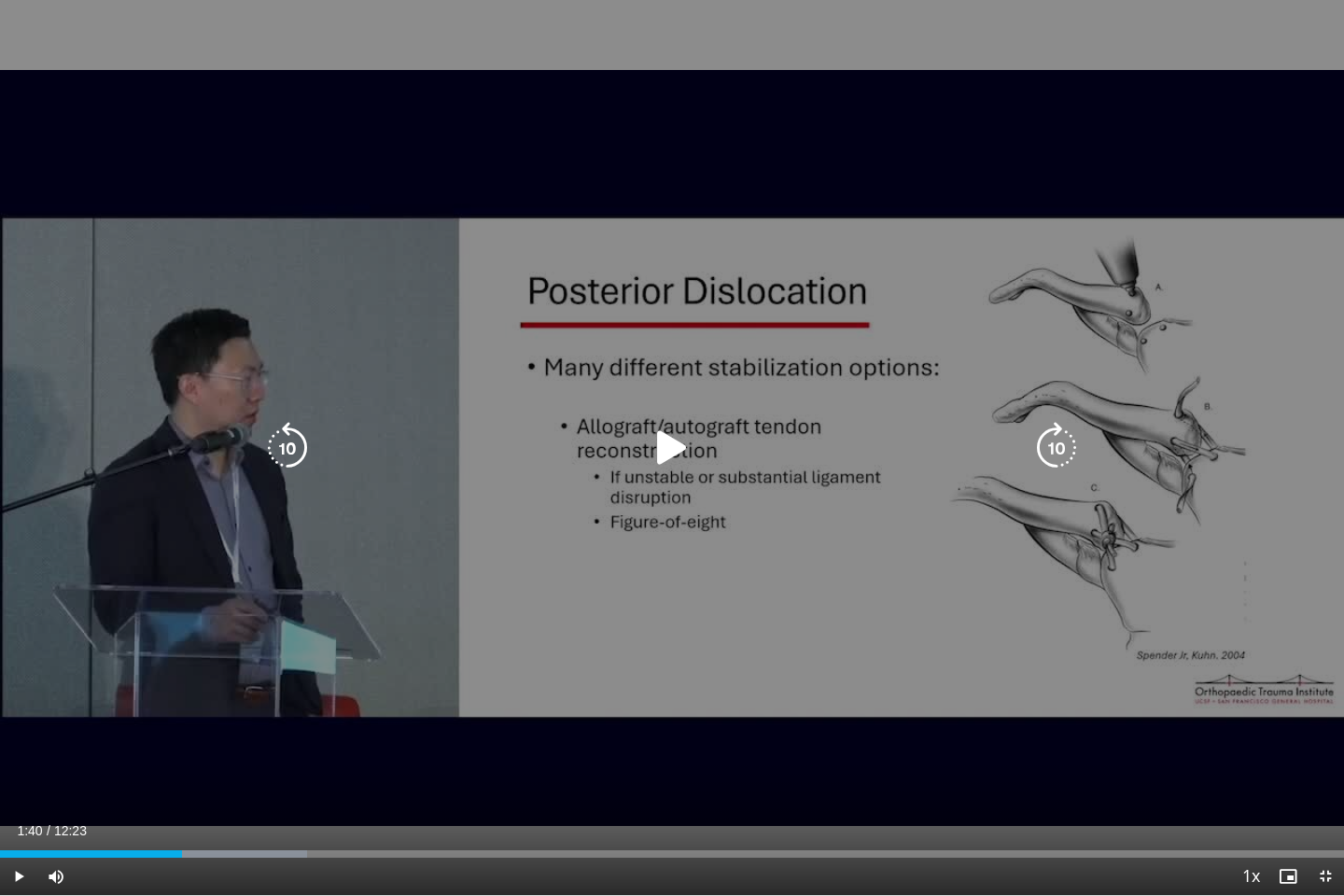 click on "10 seconds
Tap to unmute" at bounding box center [672, 447] 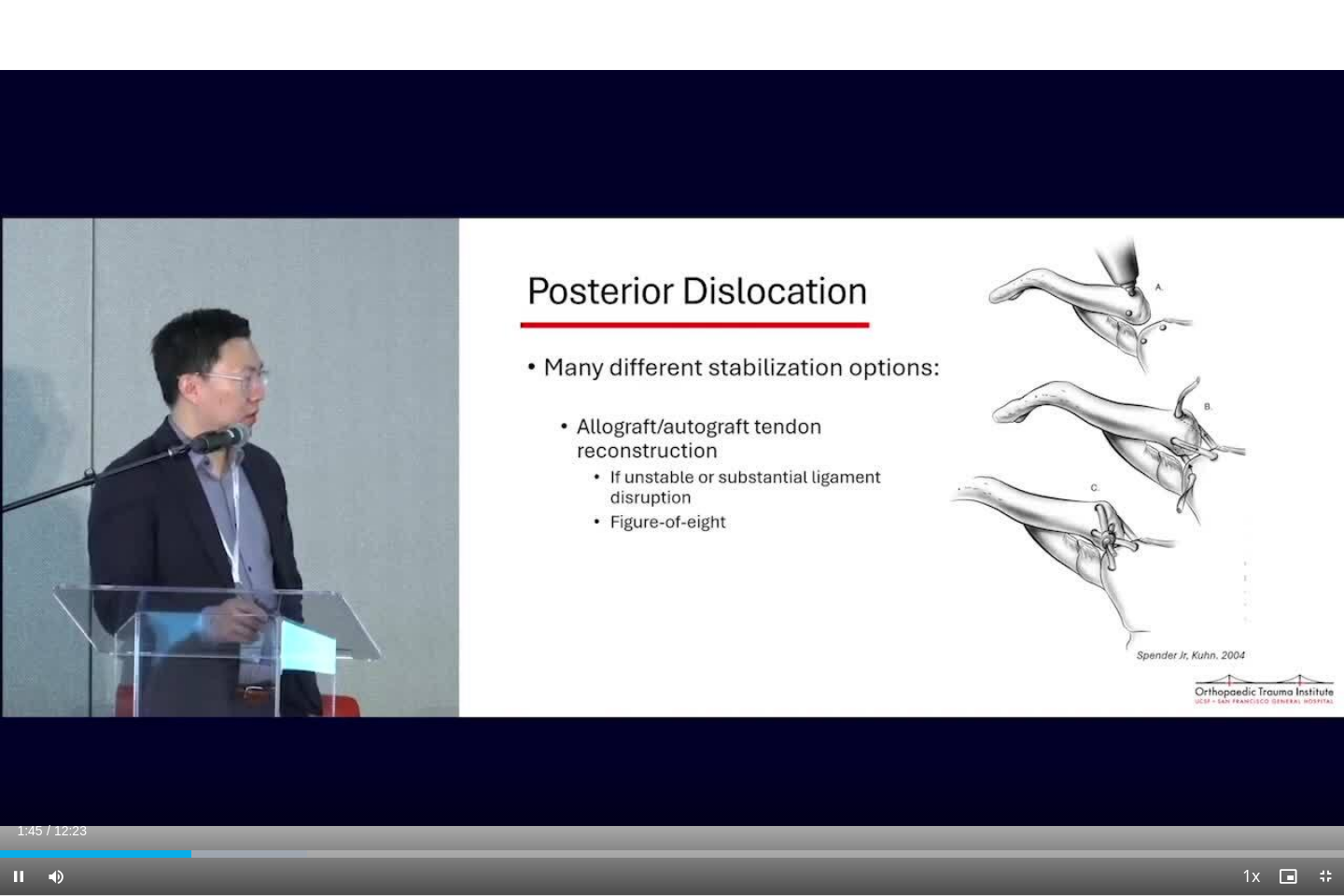 click on "10 seconds
Tap to unmute" at bounding box center (672, 447) 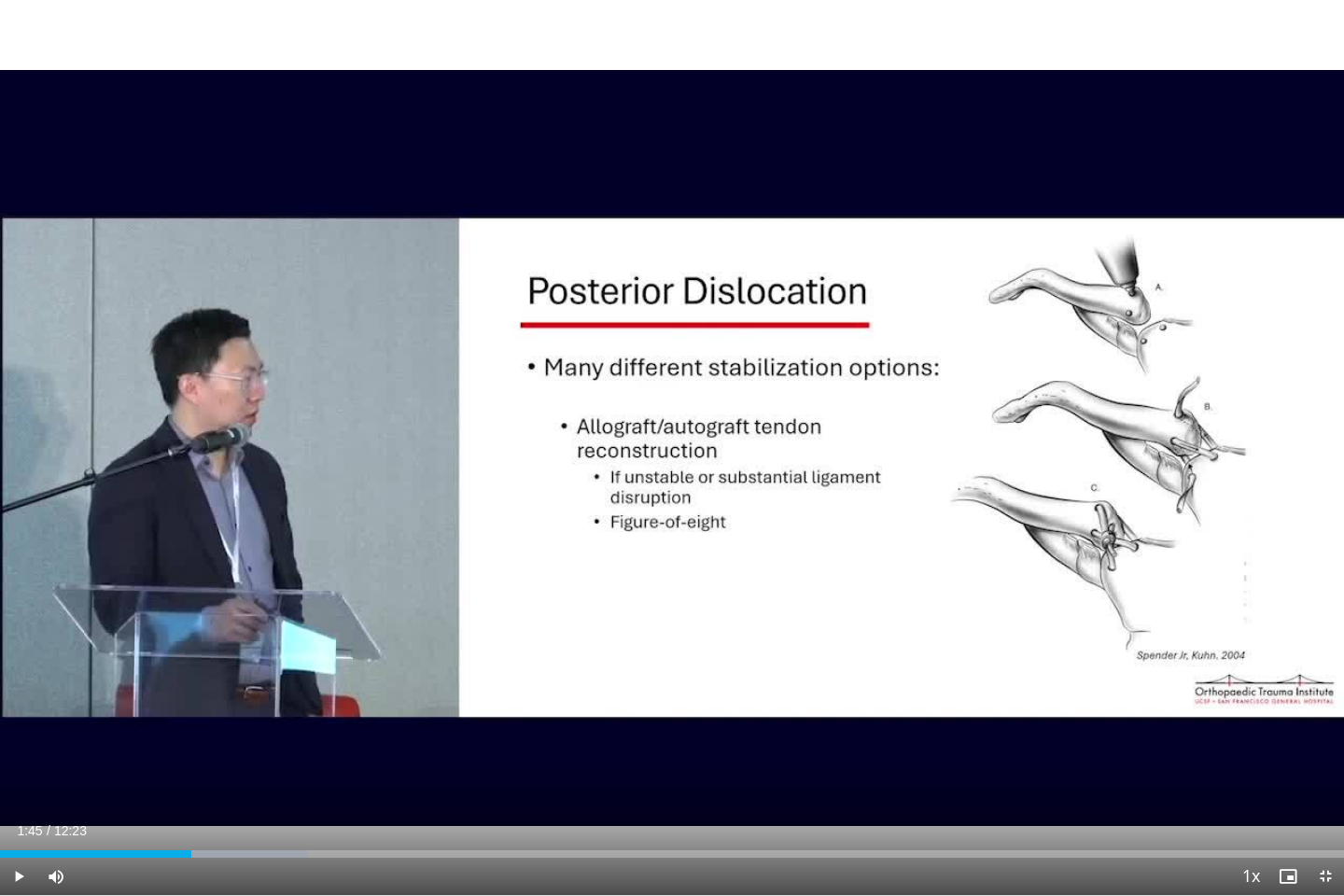 click on "**********" at bounding box center (672, 448) 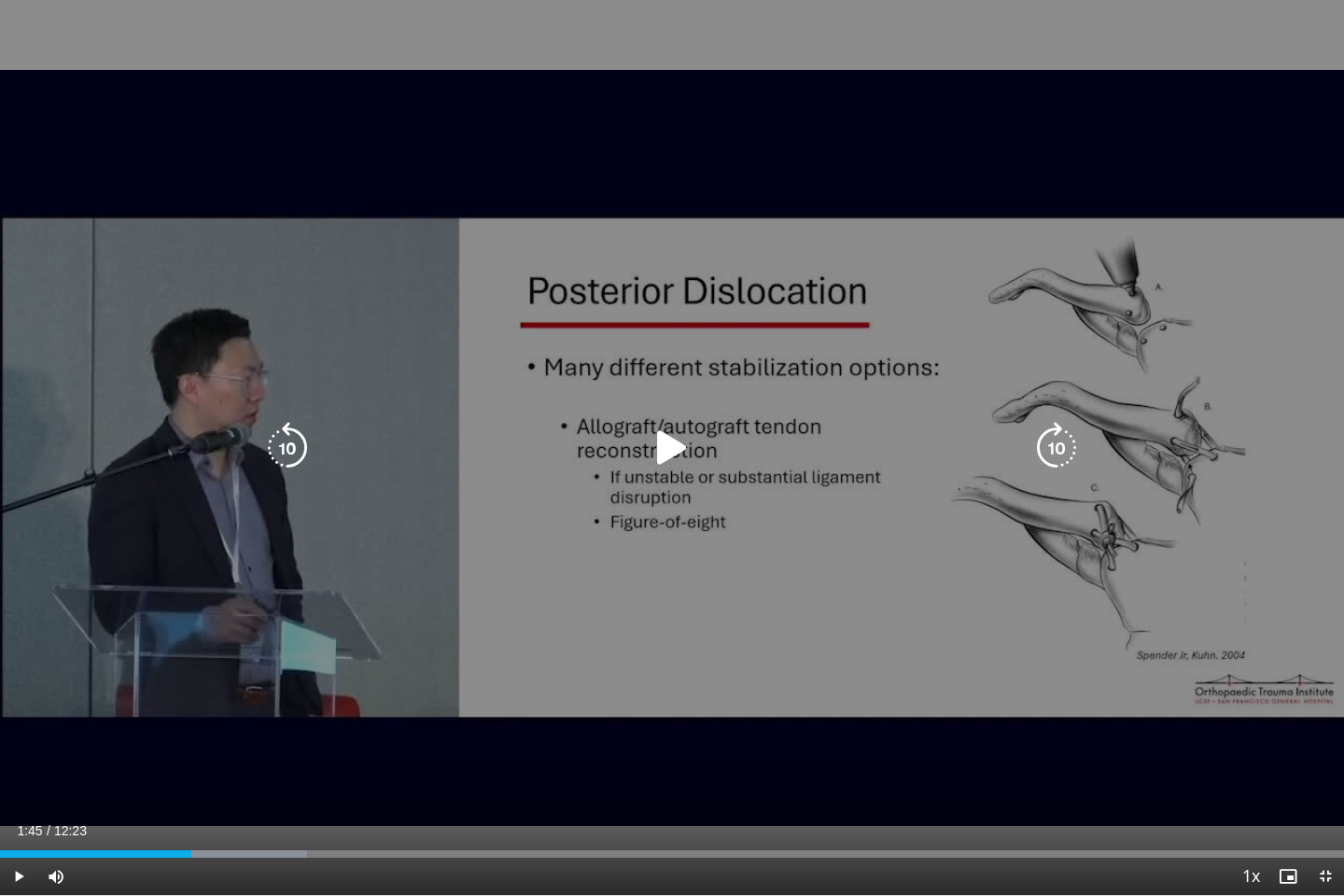 click on "10 seconds
Tap to unmute" at bounding box center [672, 447] 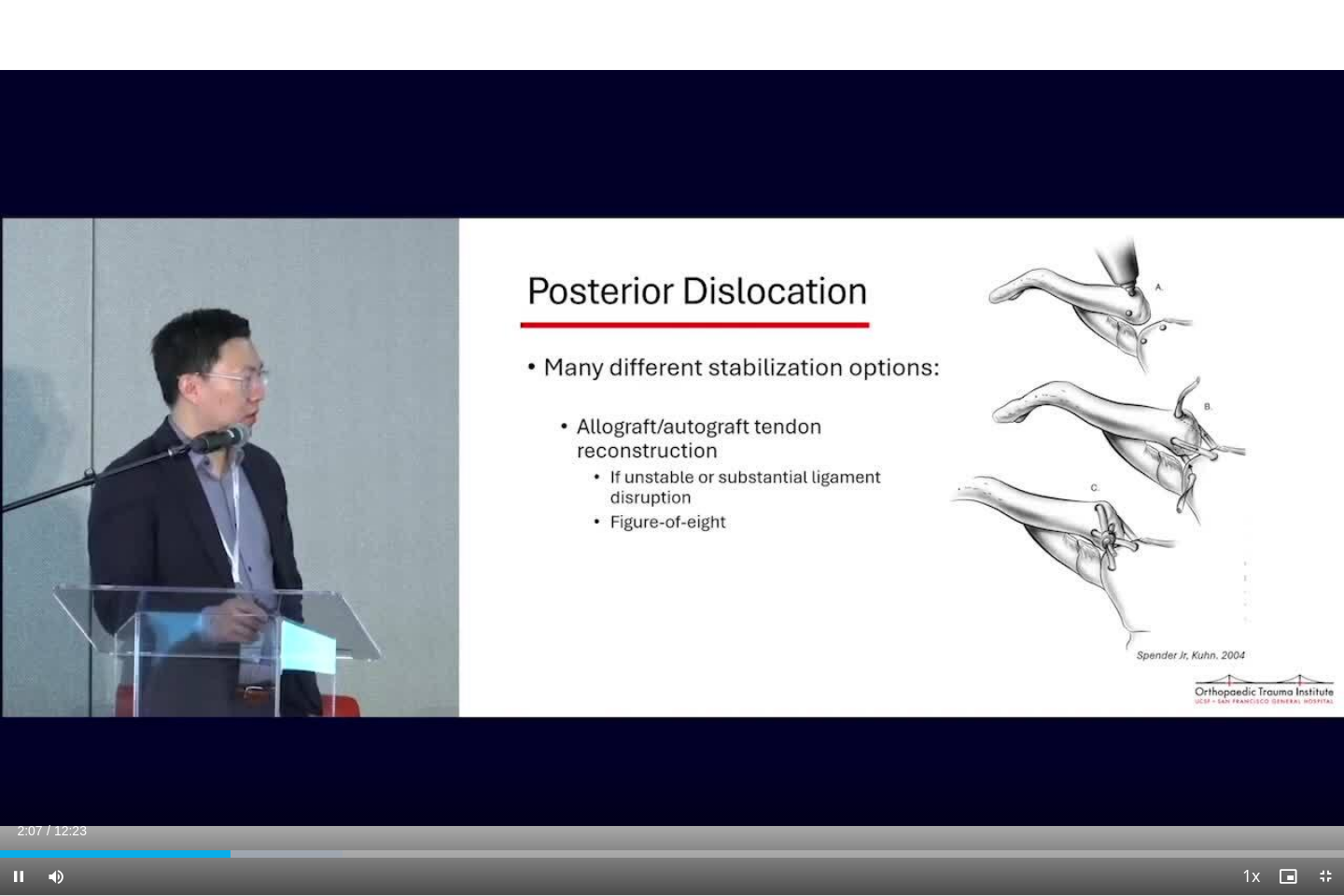 click on "**********" at bounding box center (672, 448) 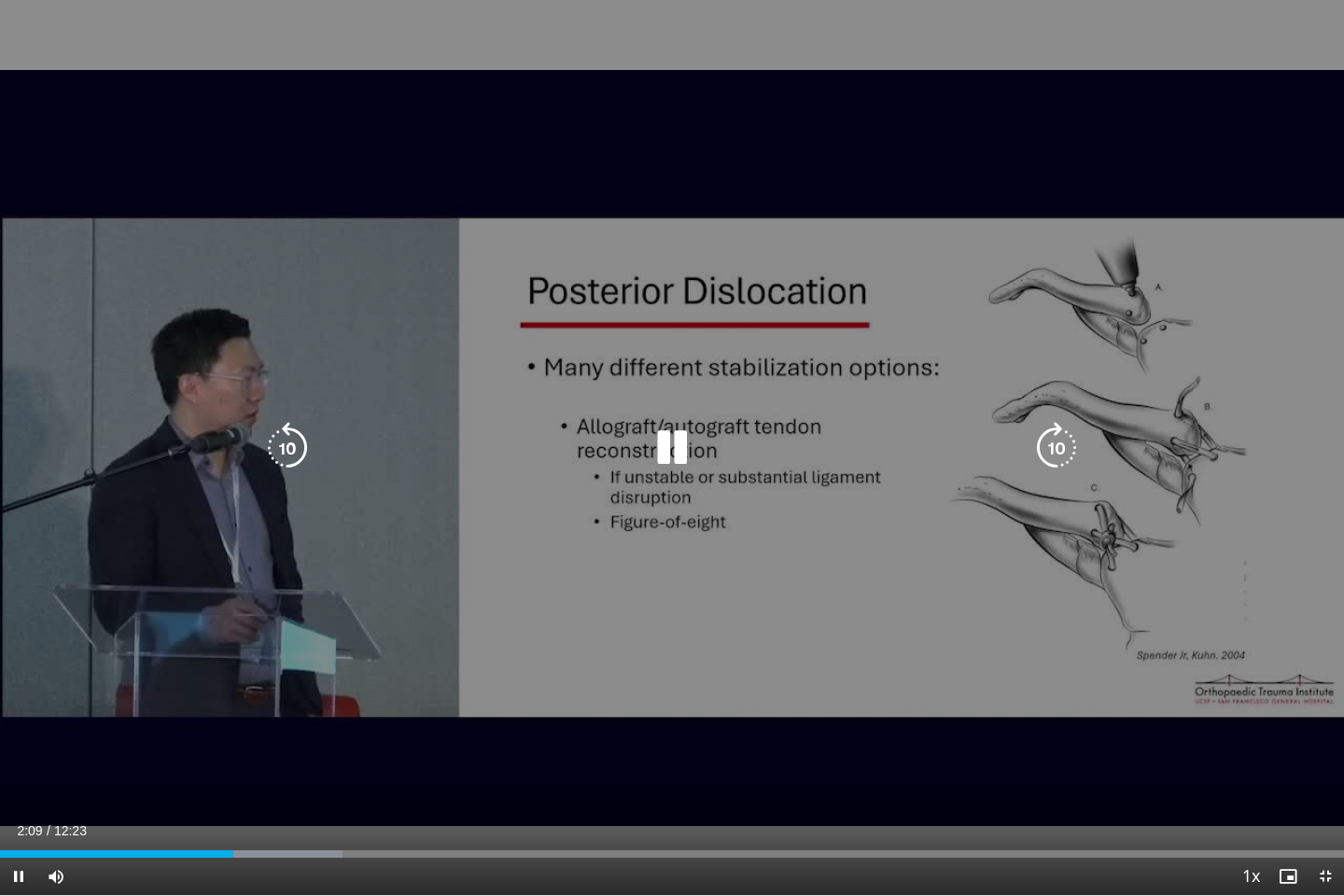 click on "10 seconds
Tap to unmute" at bounding box center [672, 447] 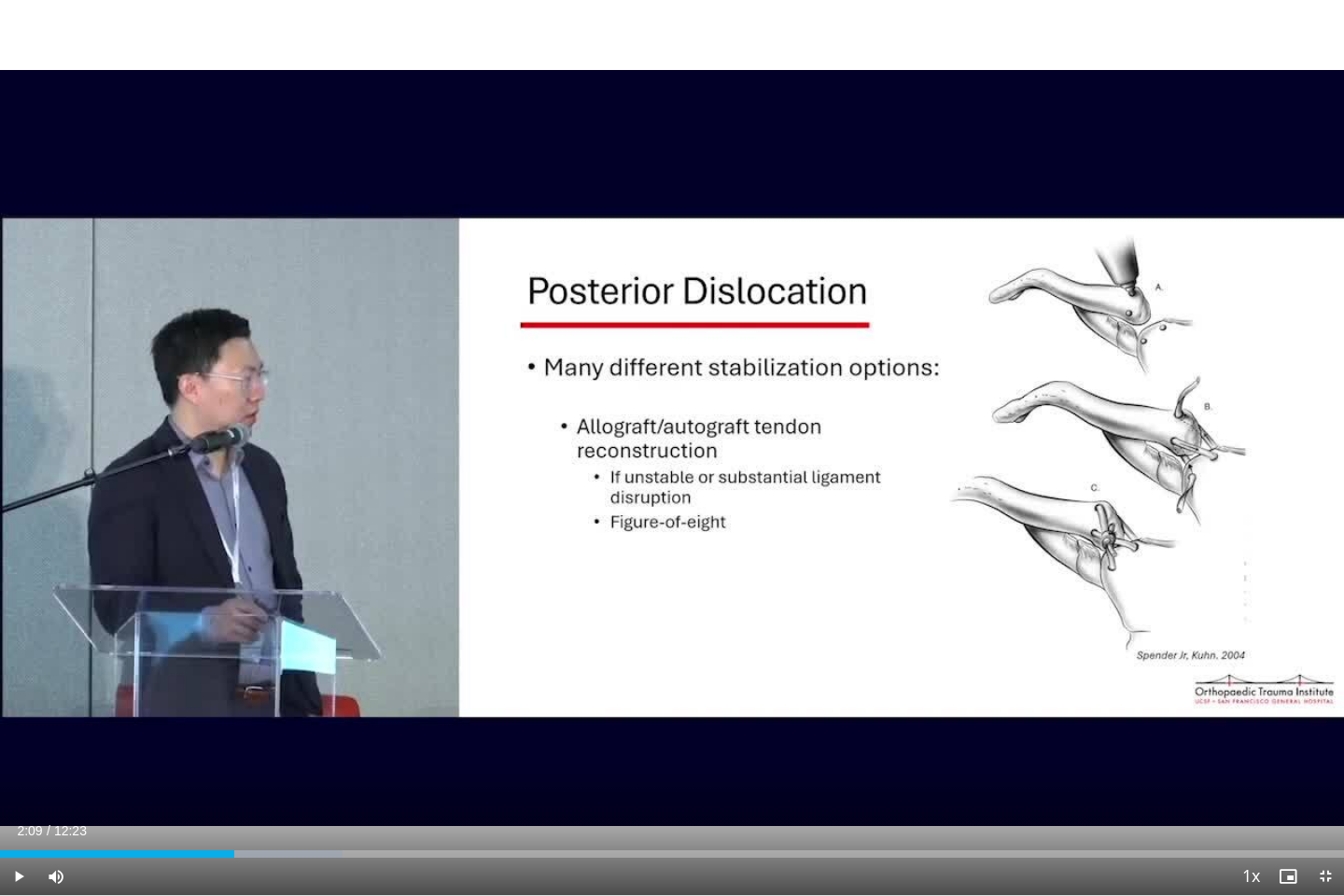 click on "**********" at bounding box center (672, 448) 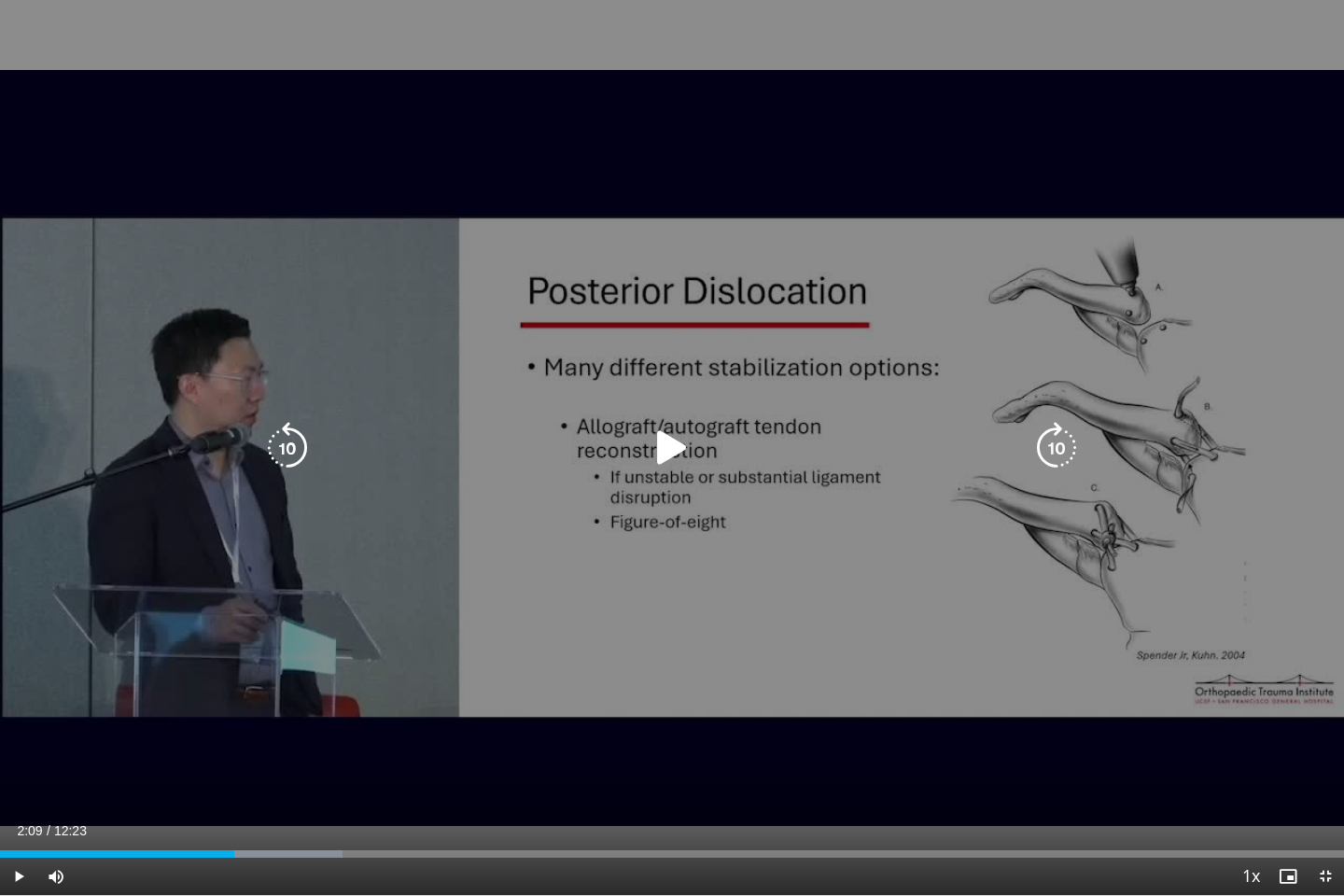 click on "10 seconds
Tap to unmute" at bounding box center [672, 447] 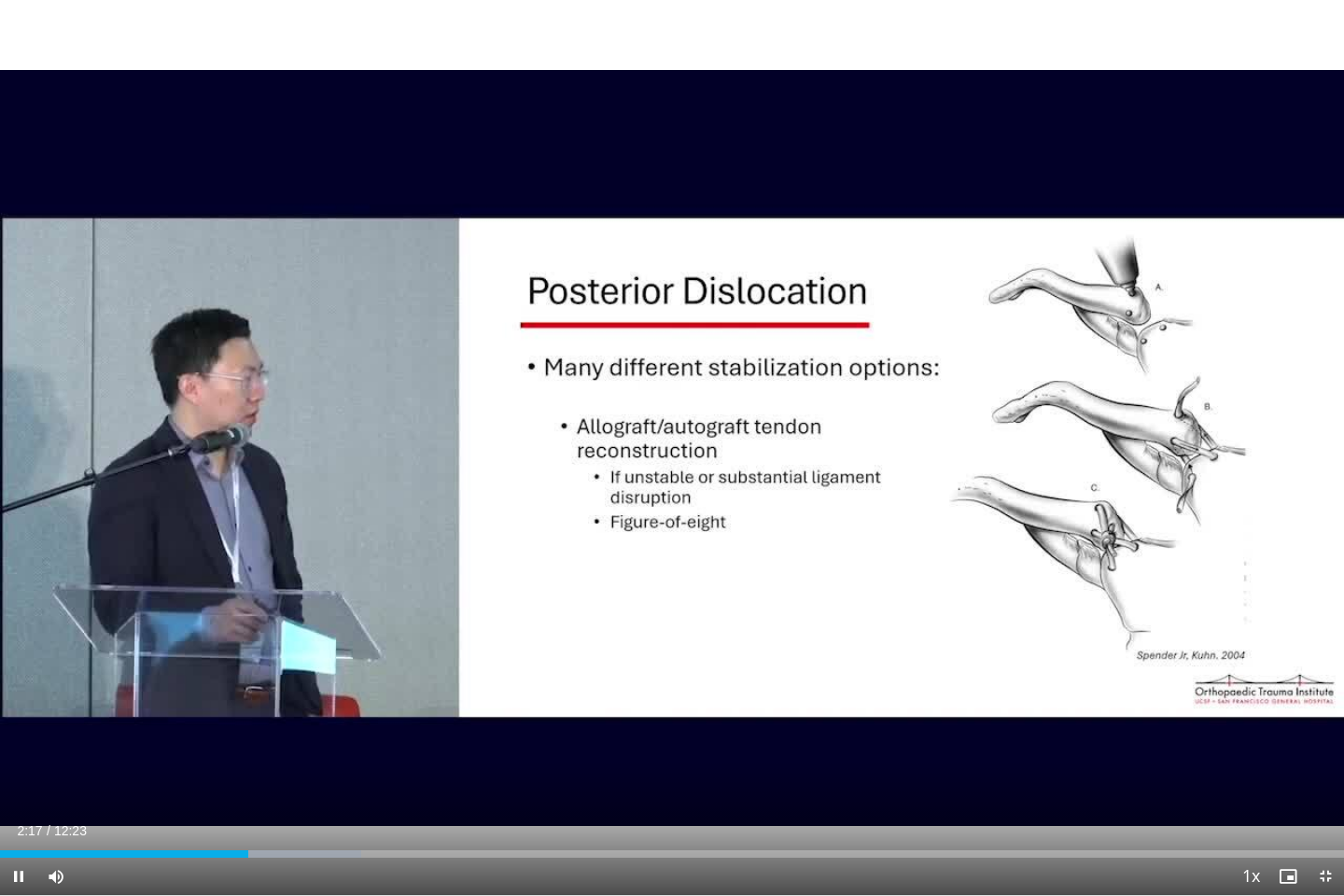 click on "**********" at bounding box center [672, 448] 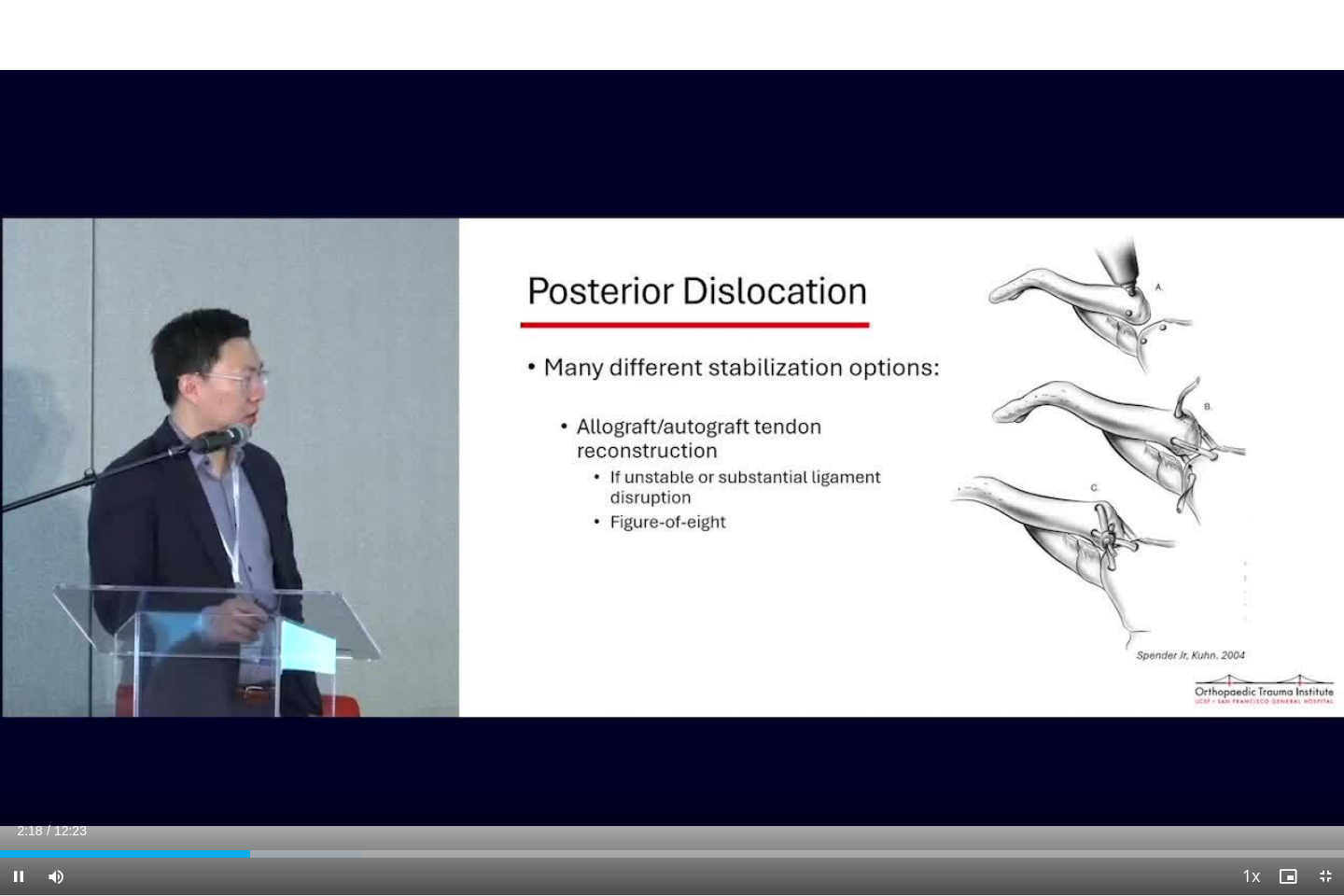 click on "**********" at bounding box center (672, 448) 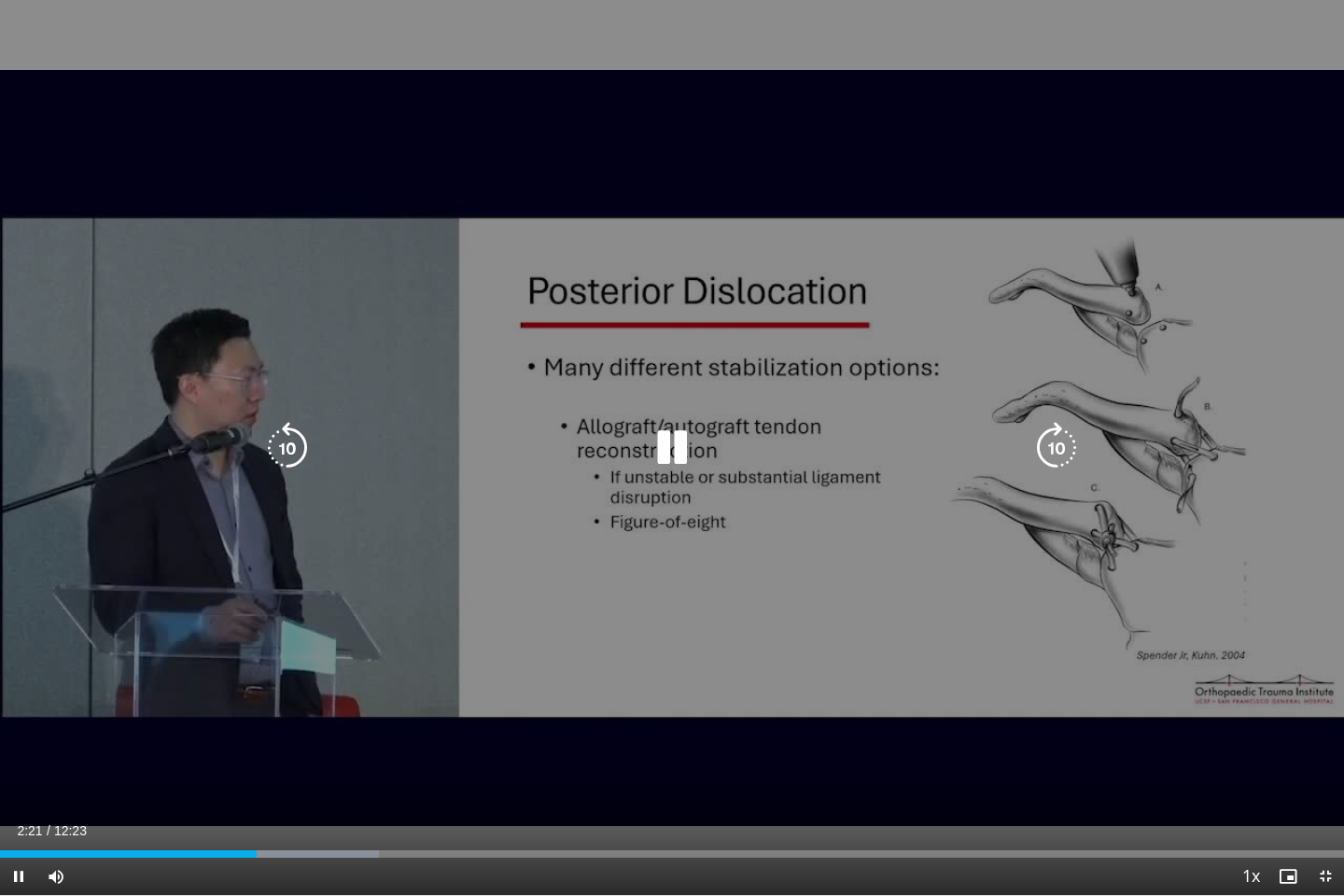 click on "10 seconds
Tap to unmute" at bounding box center (672, 447) 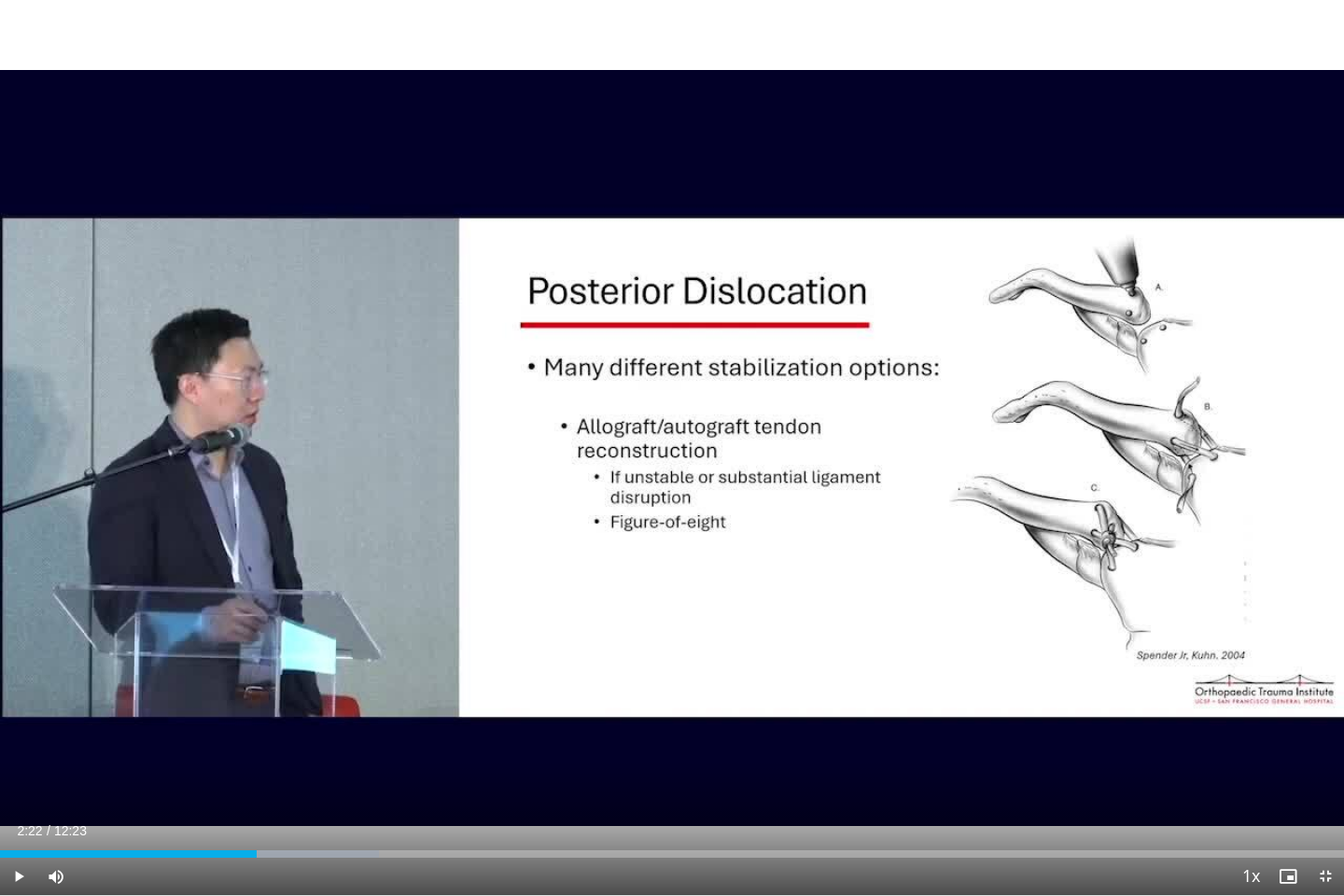 click on "**********" at bounding box center [672, 448] 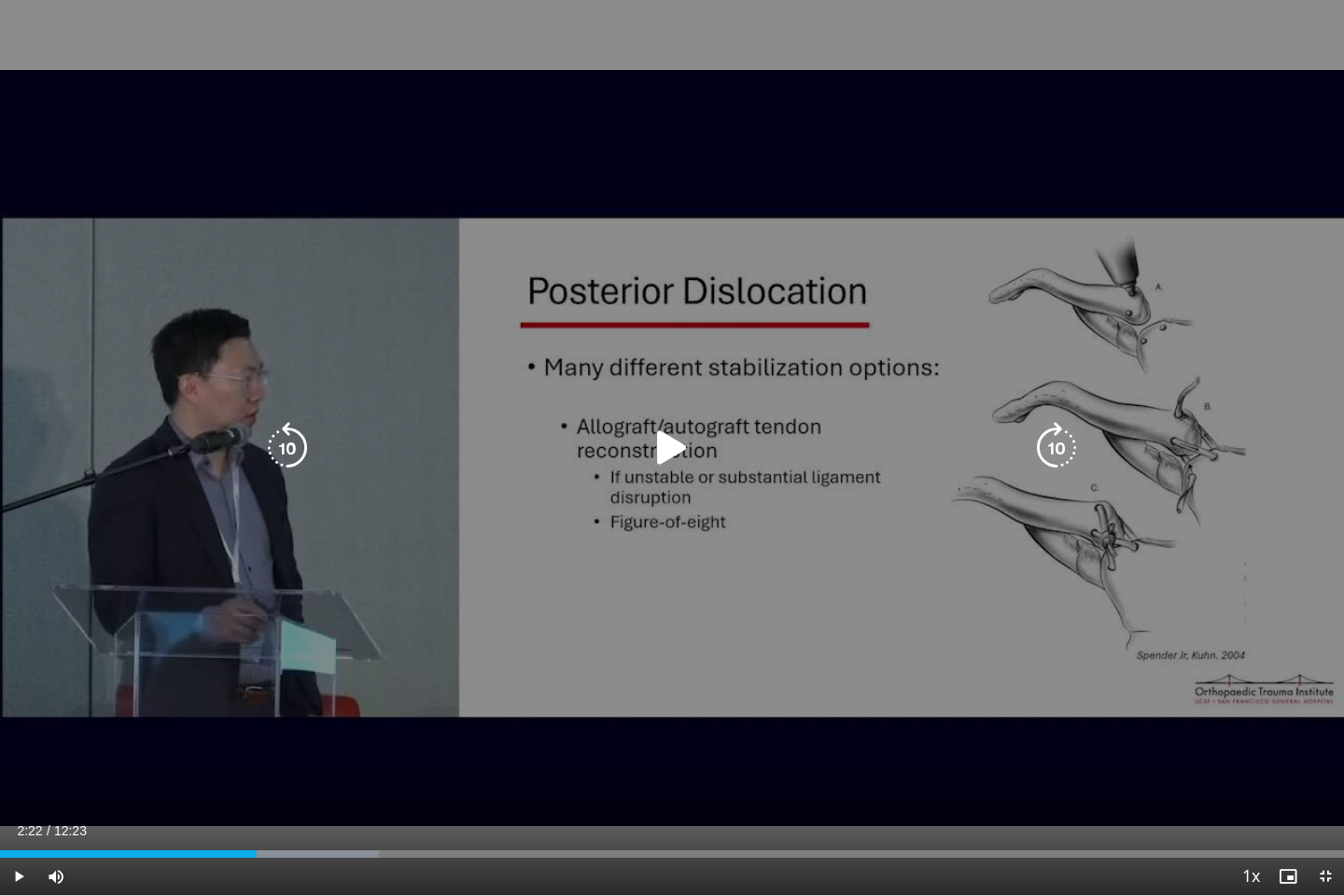 click on "10 seconds
Tap to unmute" at bounding box center [672, 447] 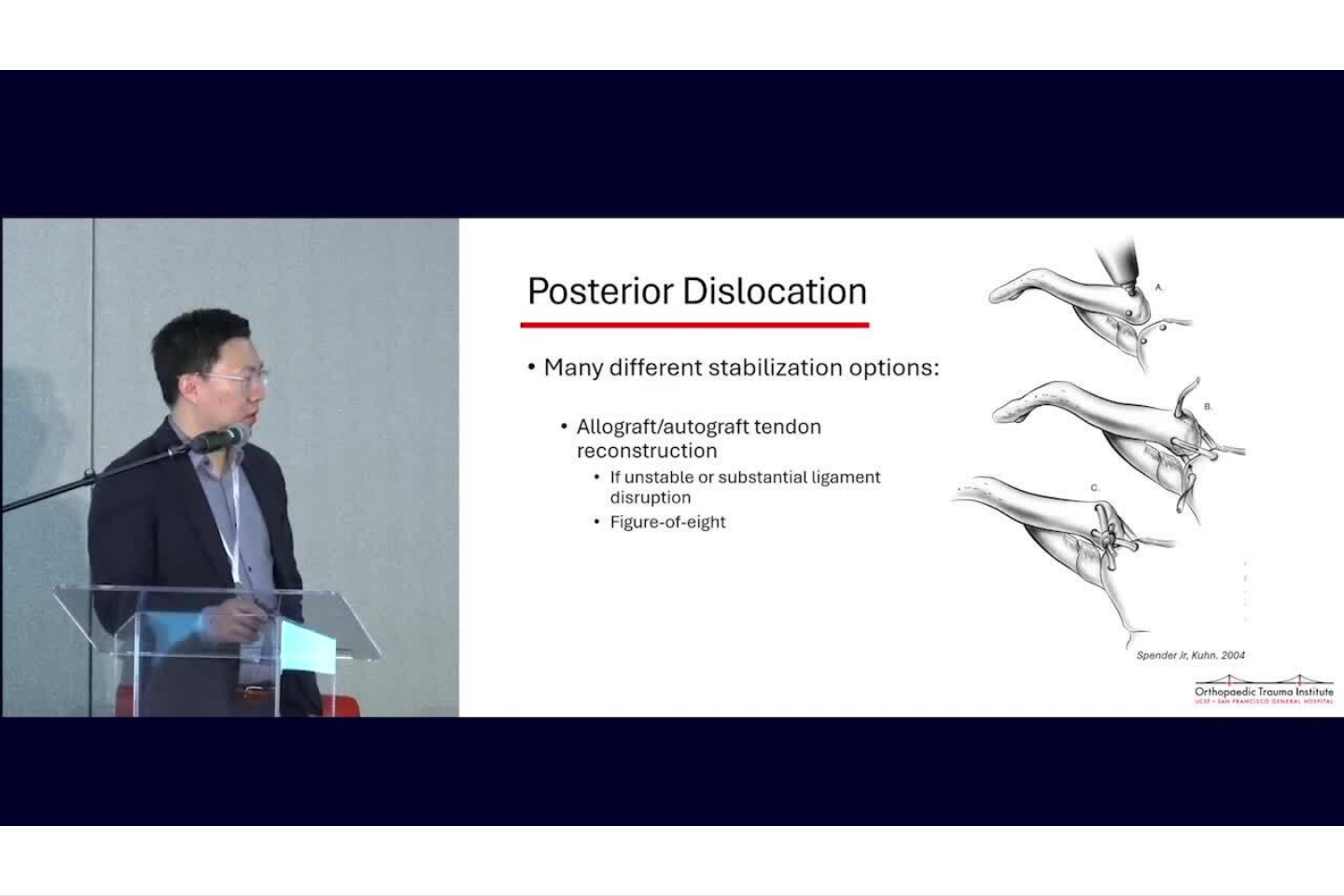click on "**********" at bounding box center [672, 448] 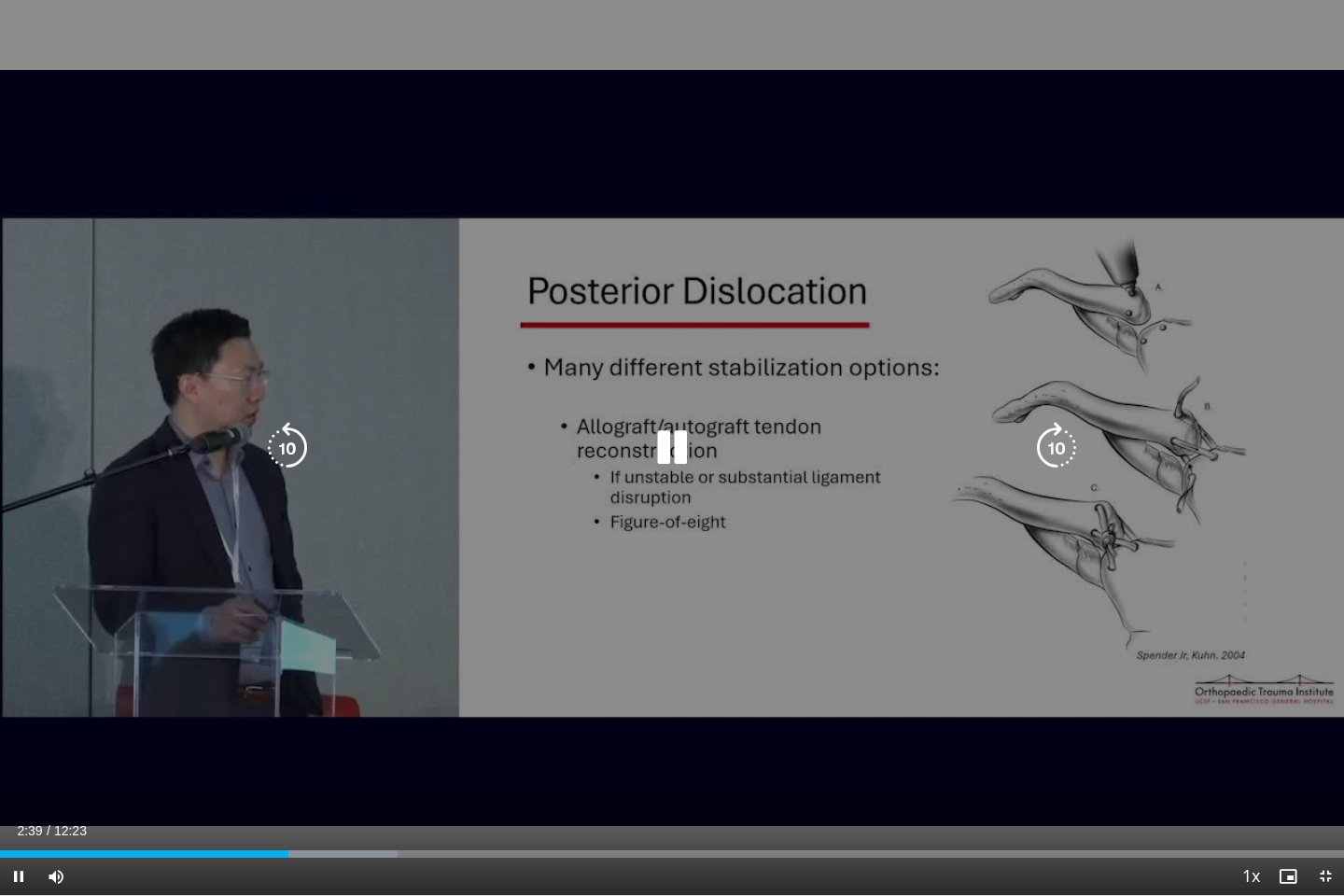 click on "10 seconds
Tap to unmute" at bounding box center [672, 447] 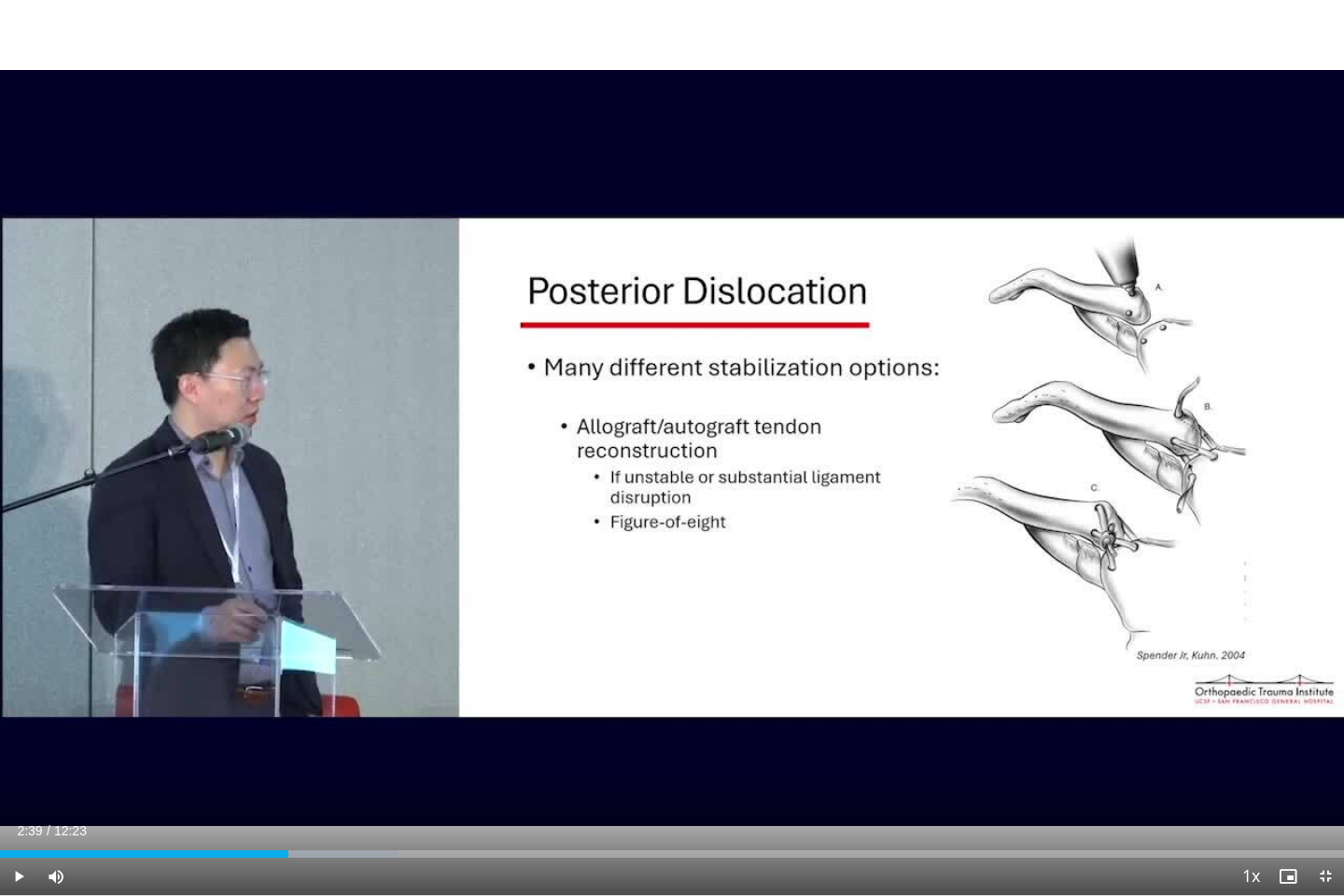 click on "Current Time  2:39 / Duration  12:23 Play Skip Backward Skip Forward Mute Loaded :  29.60% 02:39 10:03 Stream Type  LIVE Seek to live, currently behind live LIVE   1x Playback Rate 0.5x 0.75x 1x , selected 1.25x 1.5x 1.75x 2x Chapters Chapters Descriptions descriptions off , selected Captions captions settings , opens captions settings dialog captions off , selected Audio Track en (Main) , selected Exit Fullscreen Enable picture-in-picture mode" at bounding box center (672, 876) 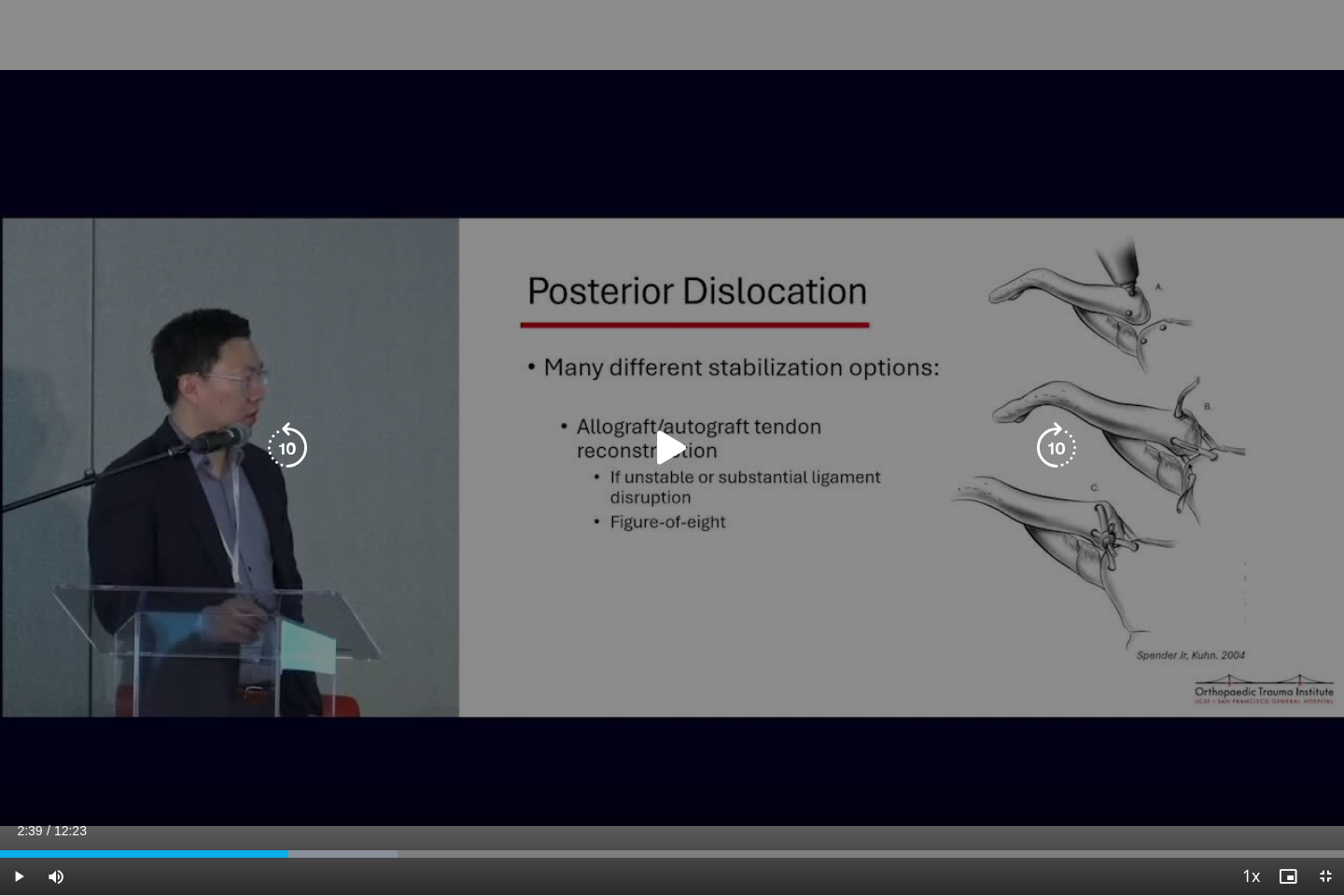 click on "10 seconds
Tap to unmute" at bounding box center [672, 447] 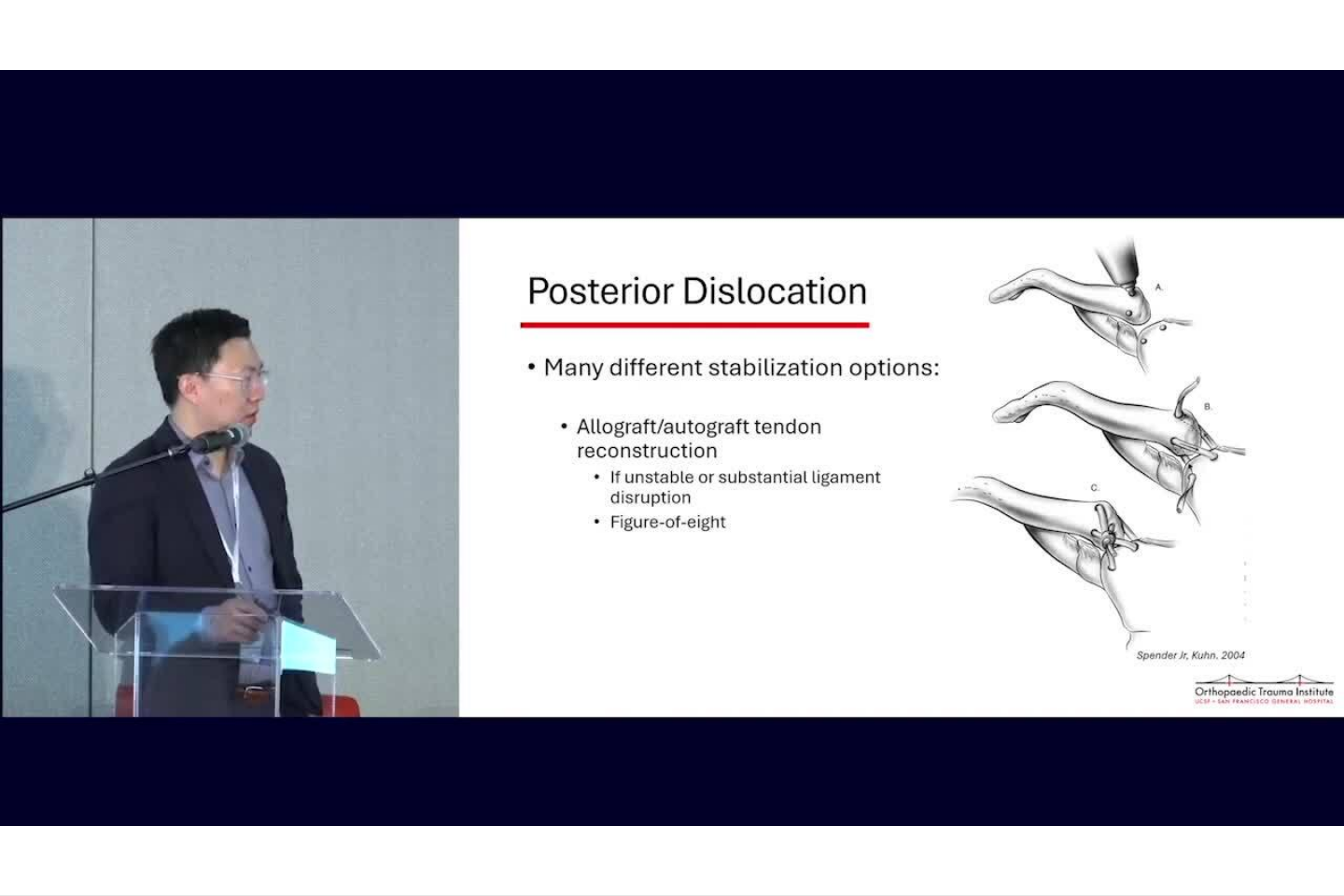 click on "**********" at bounding box center (672, 448) 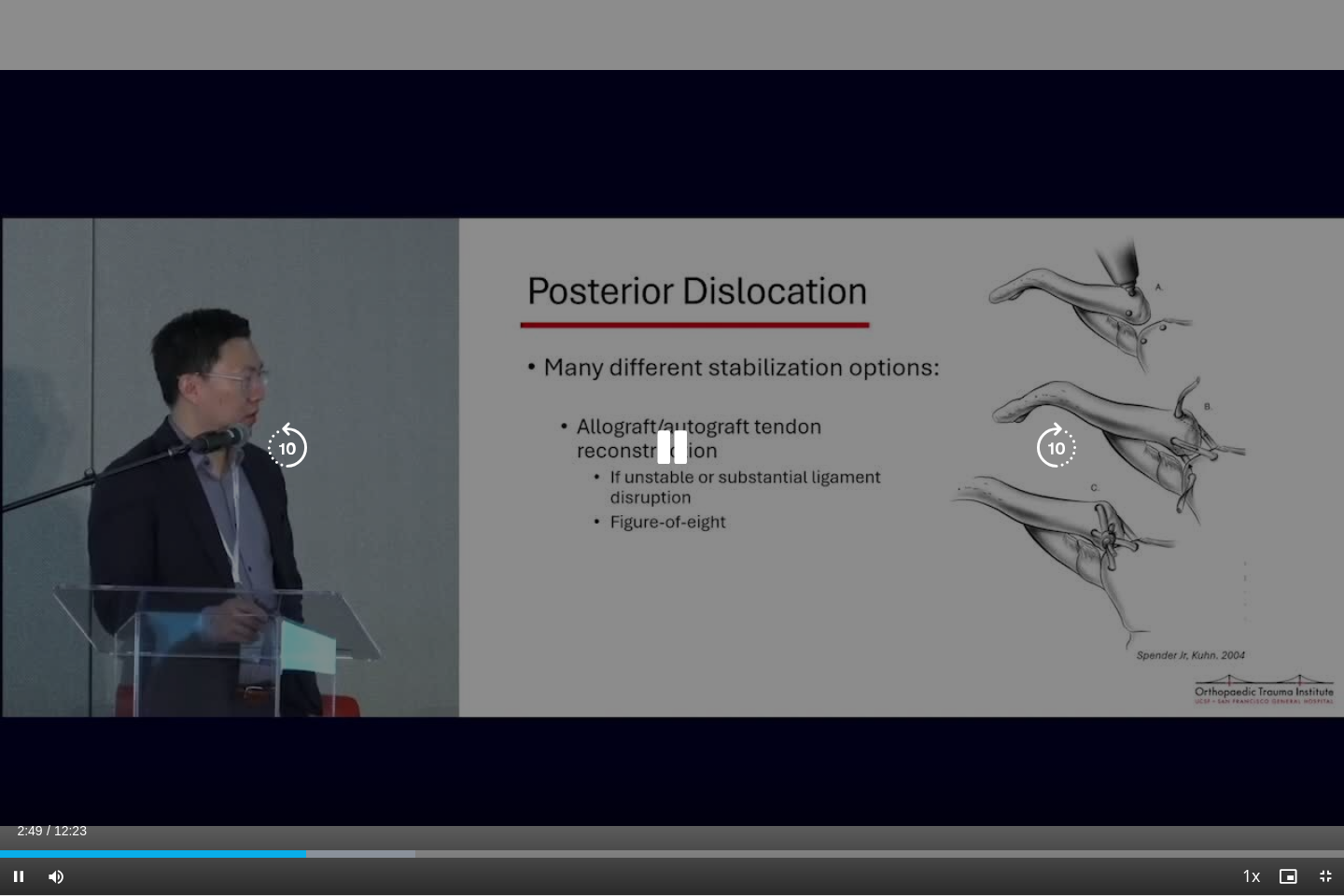 click on "10 seconds
Tap to unmute" at bounding box center [672, 447] 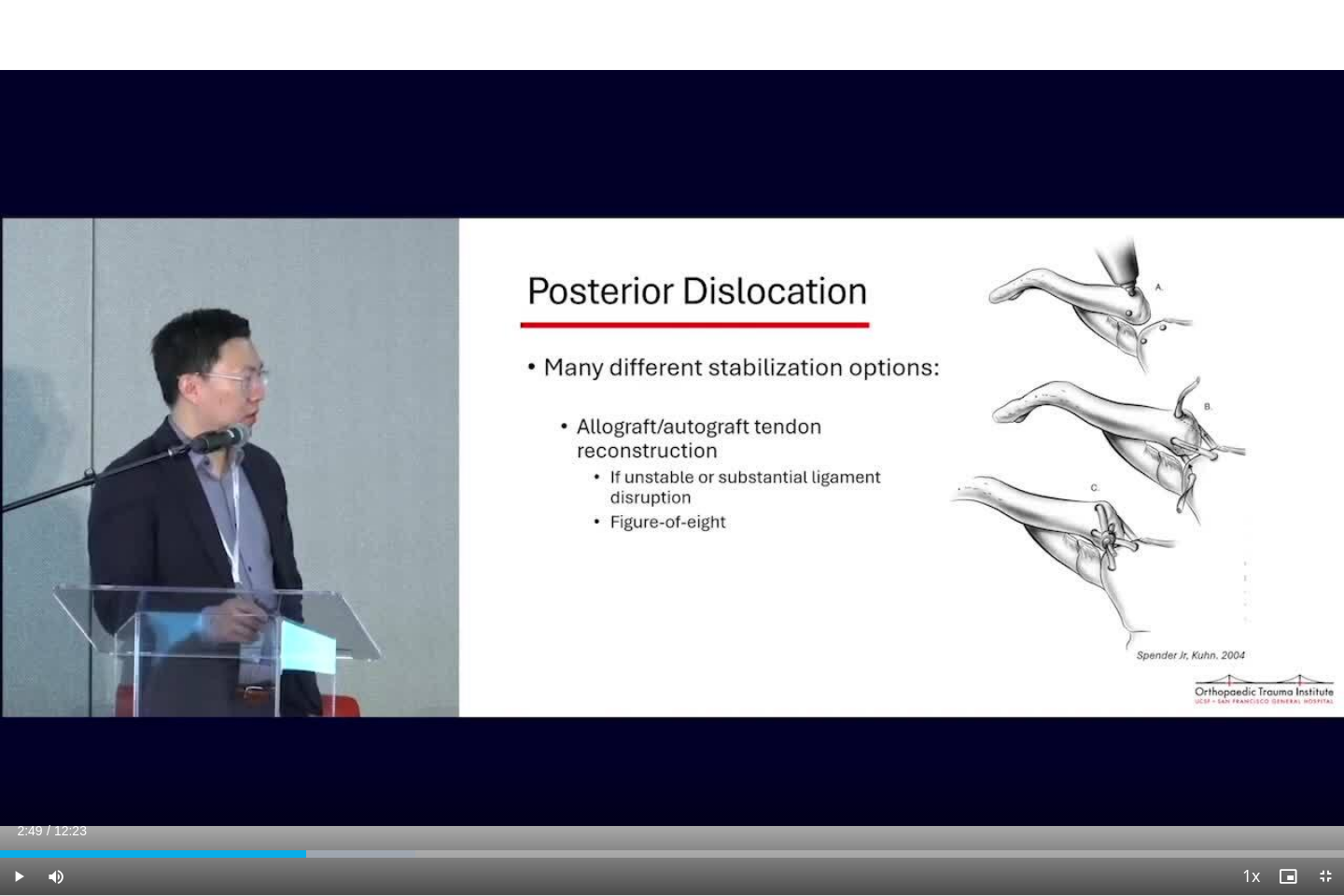 click on "Current Time  2:49 / Duration  12:23 Play Skip Backward Skip Forward Mute Loaded :  30.89% 02:49 08:35 Stream Type  LIVE Seek to live, currently behind live LIVE   1x Playback Rate 0.5x 0.75x 1x , selected 1.25x 1.5x 1.75x 2x Chapters Chapters Descriptions descriptions off , selected Captions captions settings , opens captions settings dialog captions off , selected Audio Track en (Main) , selected Exit Fullscreen Enable picture-in-picture mode" at bounding box center [672, 876] 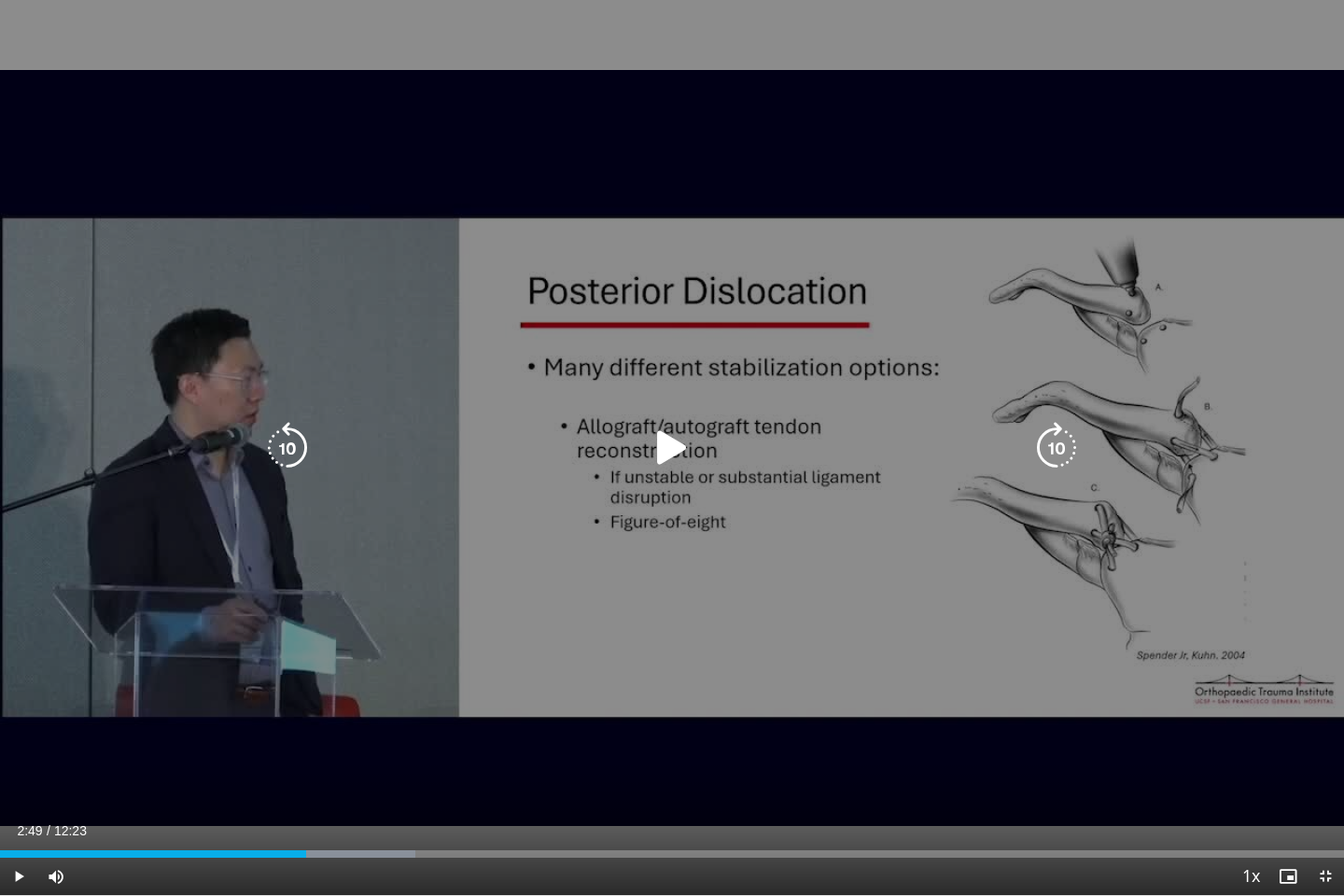 click on "10 seconds
Tap to unmute" at bounding box center [672, 447] 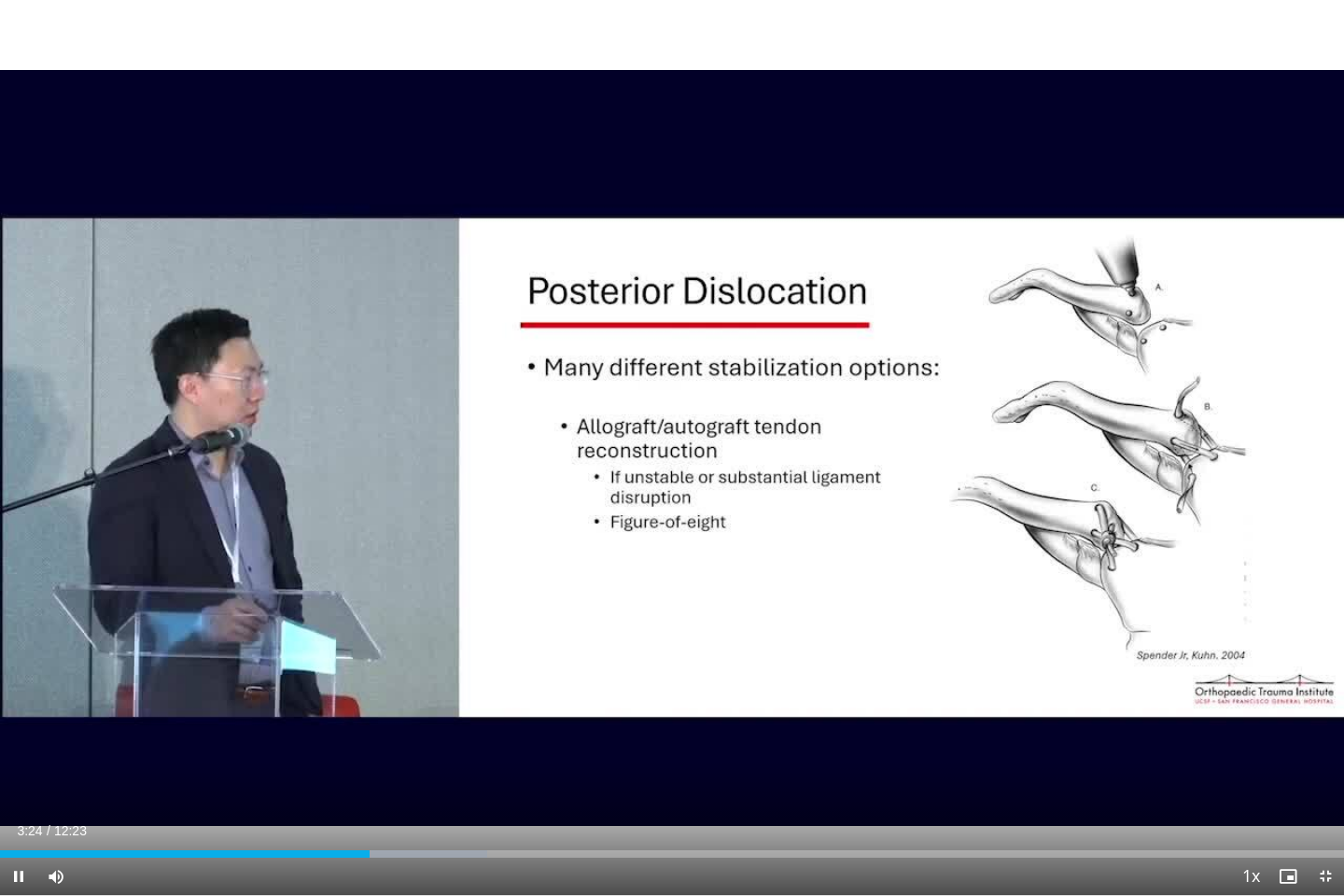 click on "**********" at bounding box center (672, 448) 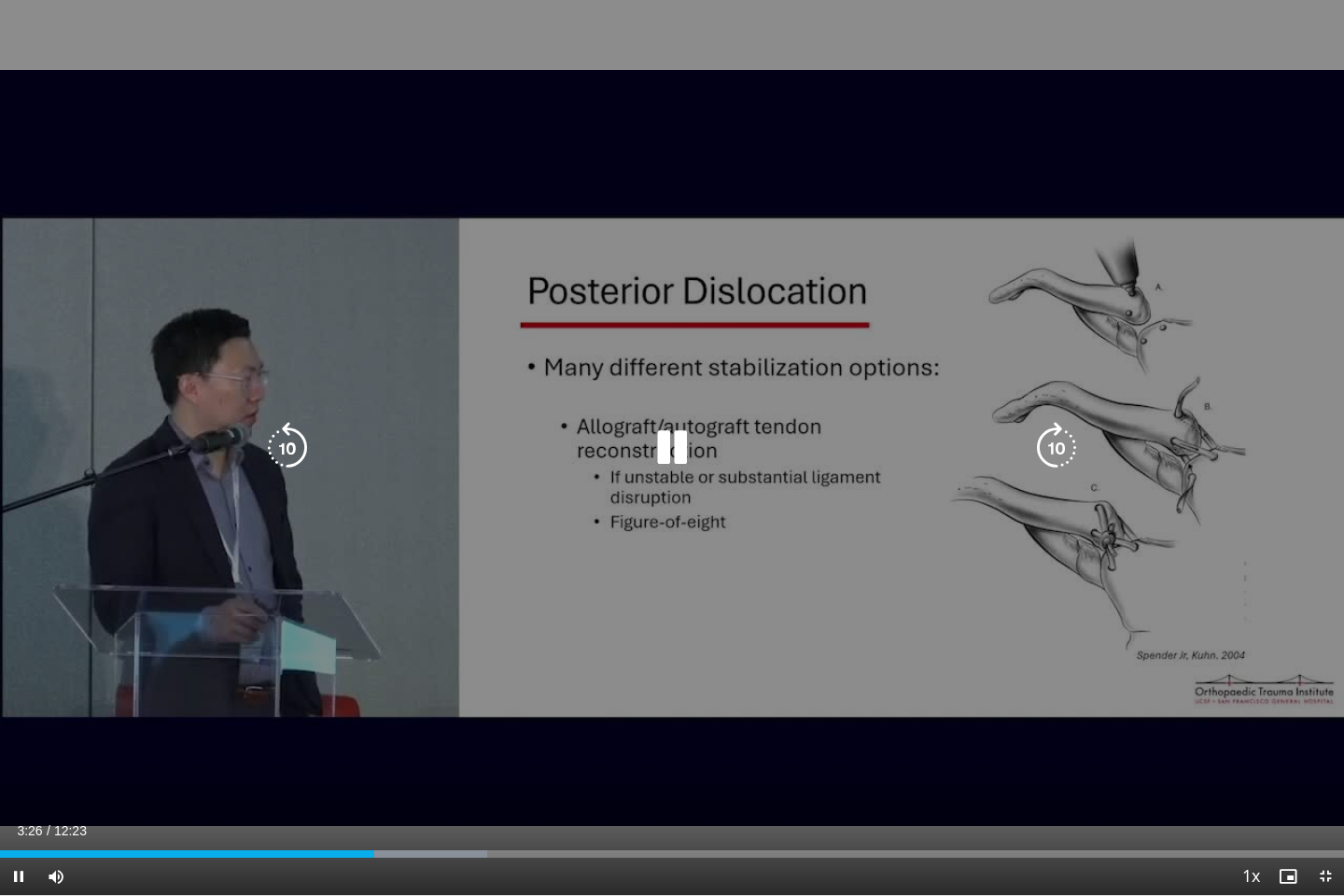 click on "10 seconds
Tap to unmute" at bounding box center [672, 447] 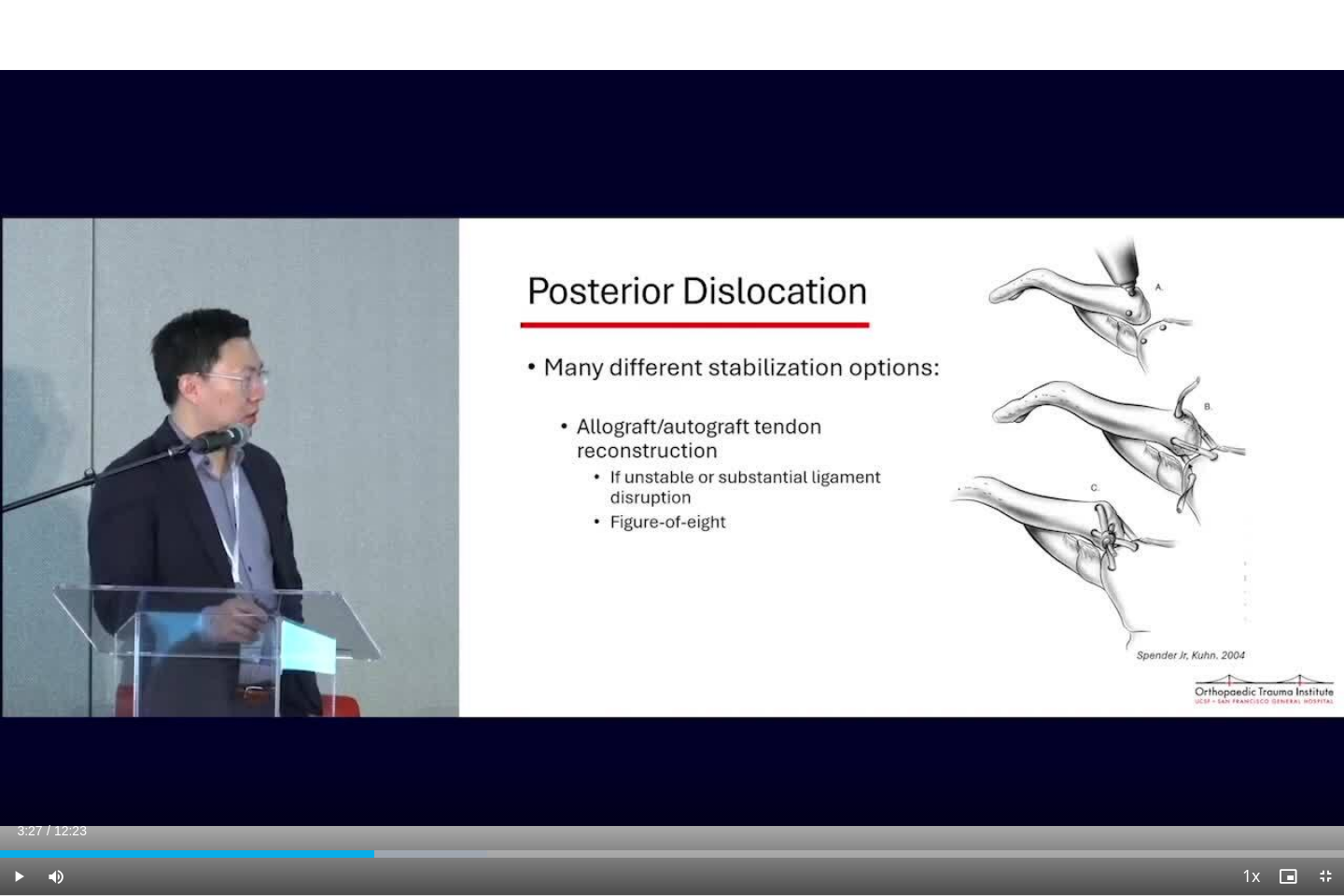 click on "**********" at bounding box center (672, 448) 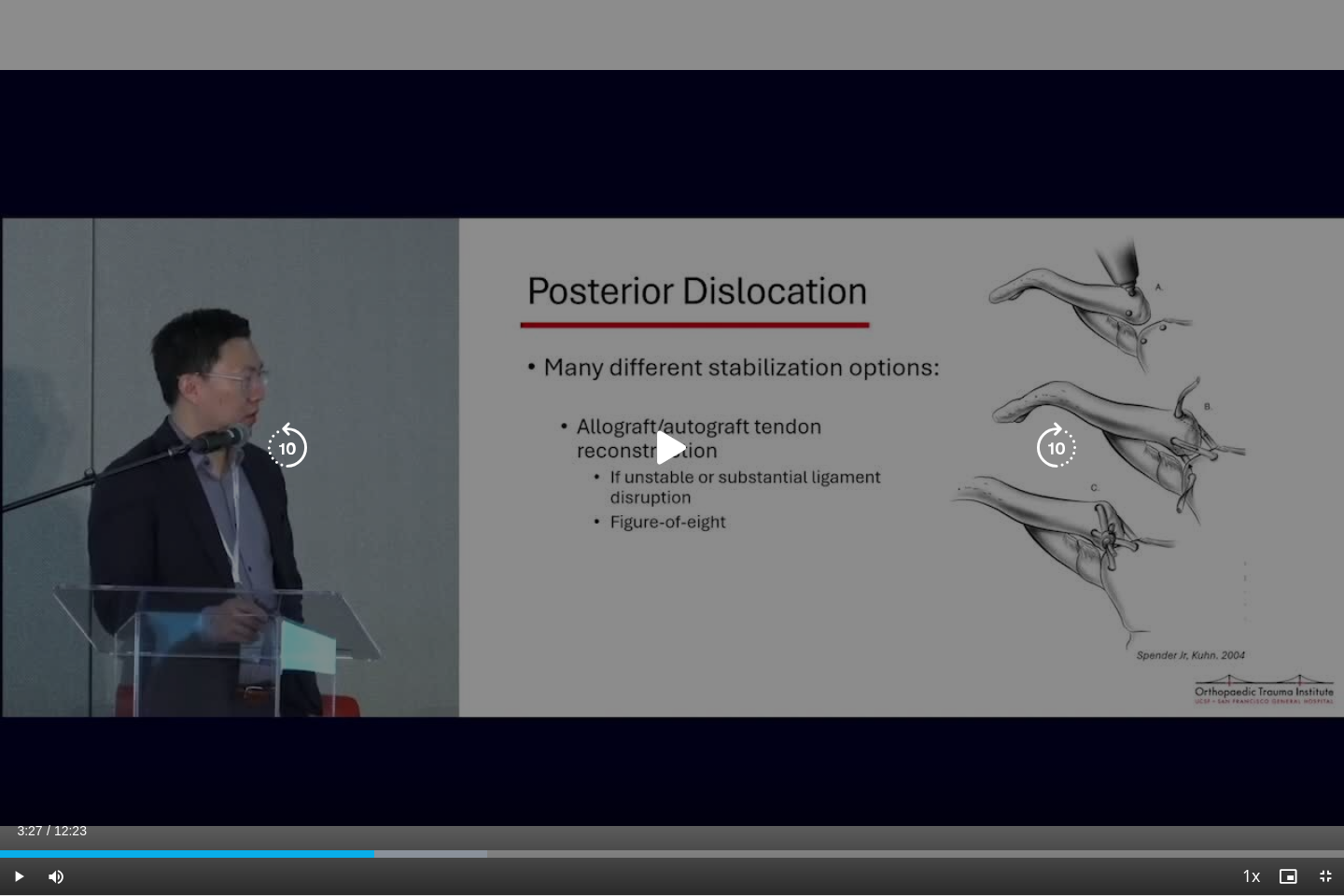 click on "10 seconds
Tap to unmute" at bounding box center (672, 447) 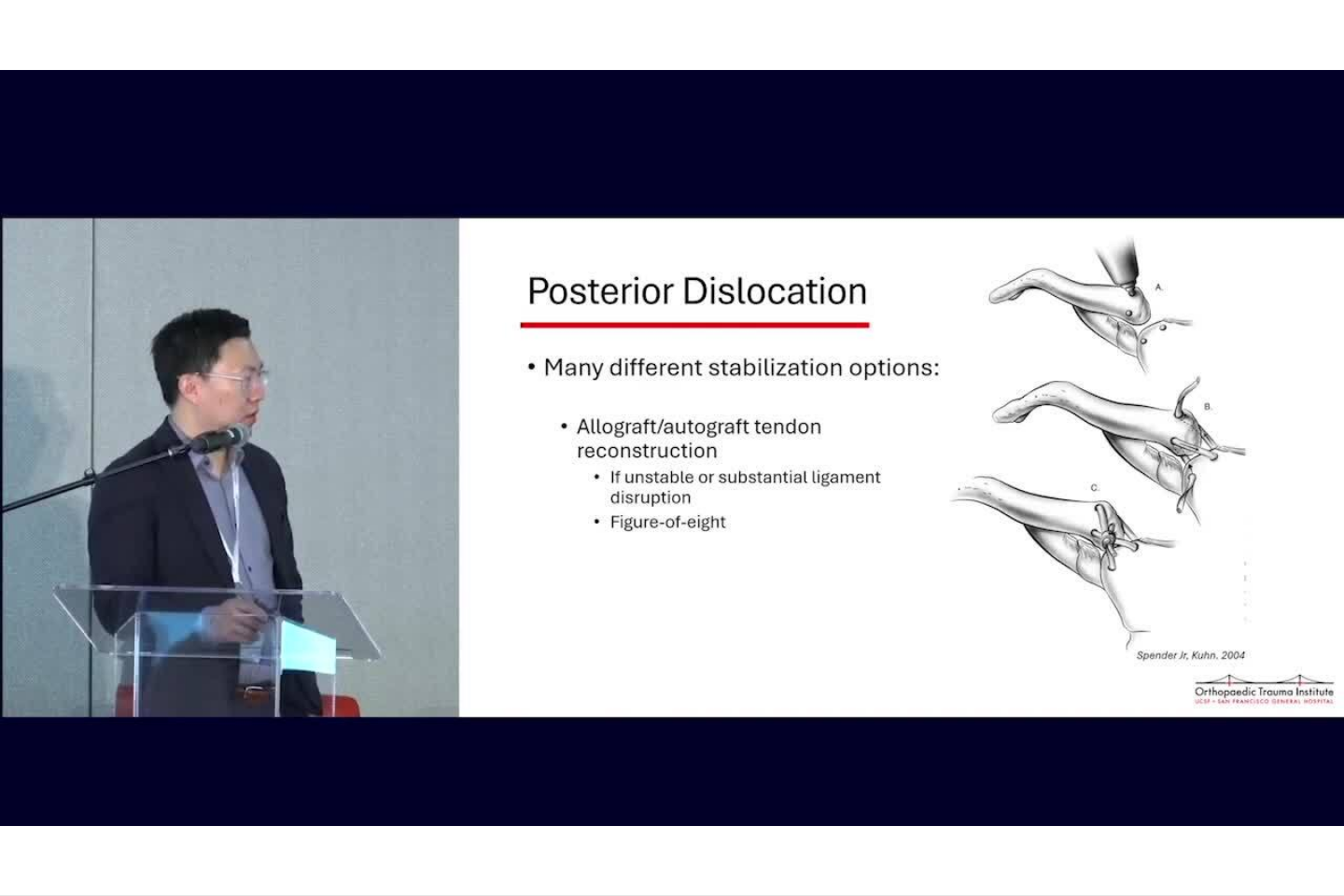 click on "10 seconds
Tap to unmute" at bounding box center [672, 447] 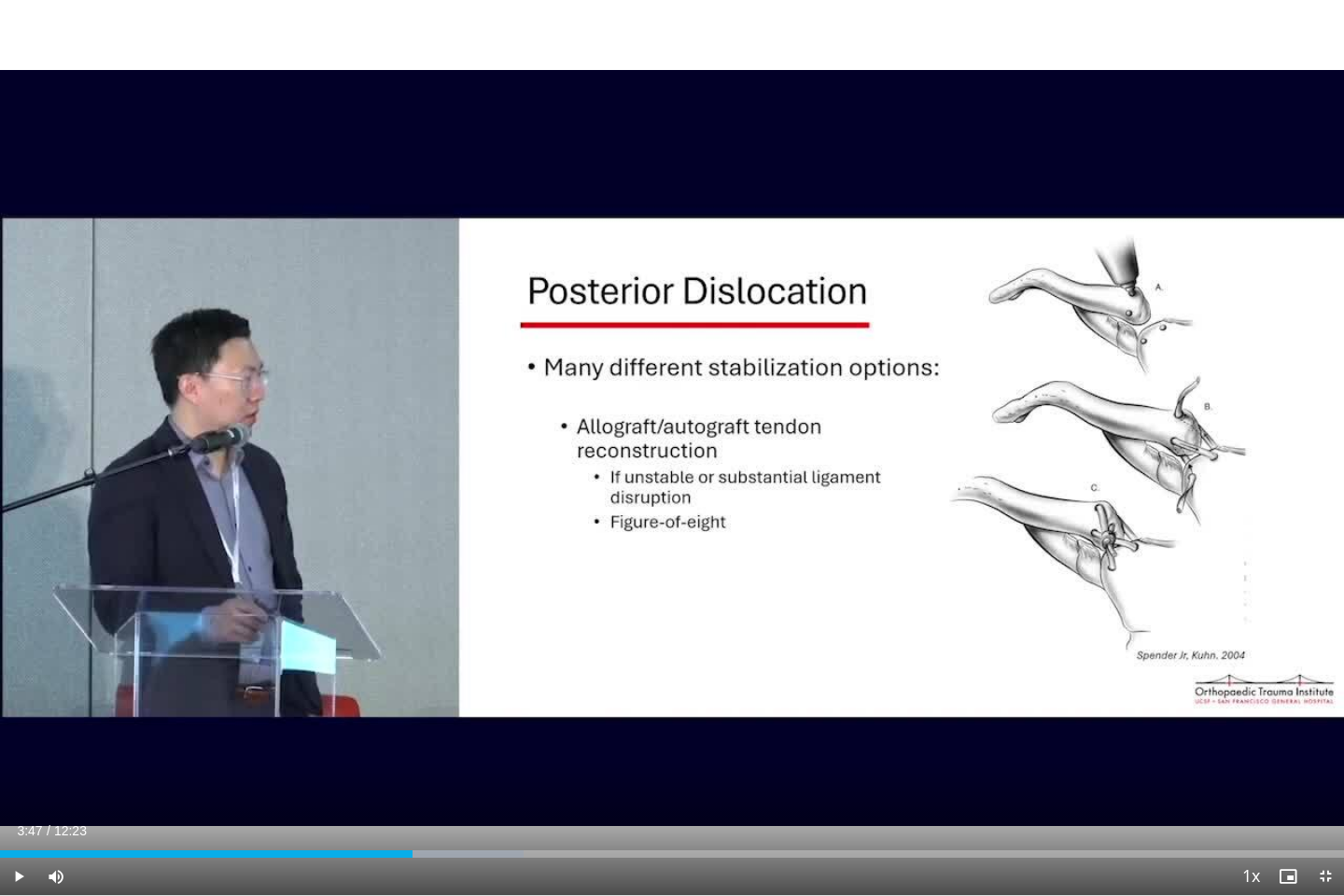 click on "10 seconds
Tap to unmute" at bounding box center (672, 447) 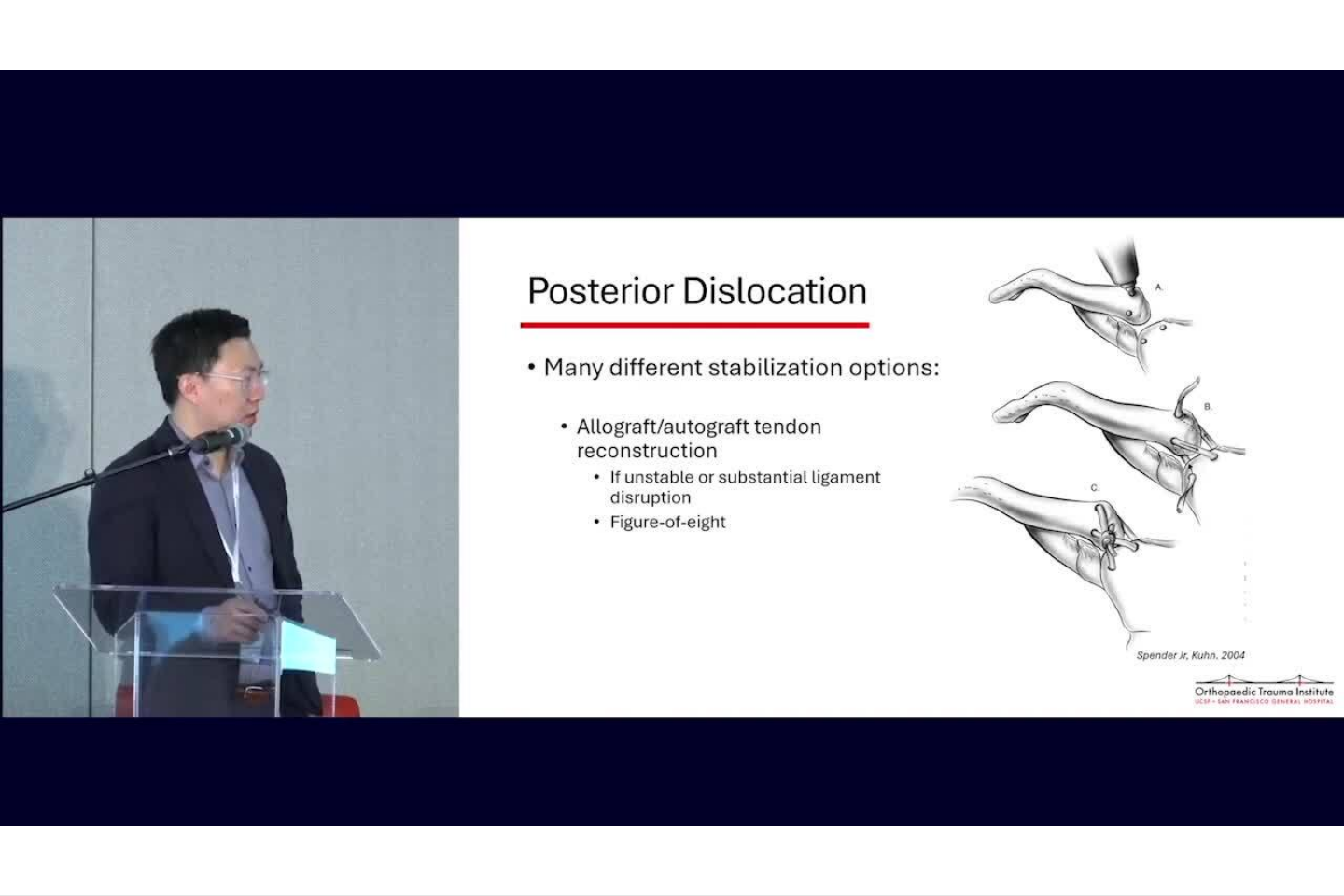 click on "10 seconds
Tap to unmute" at bounding box center (672, 447) 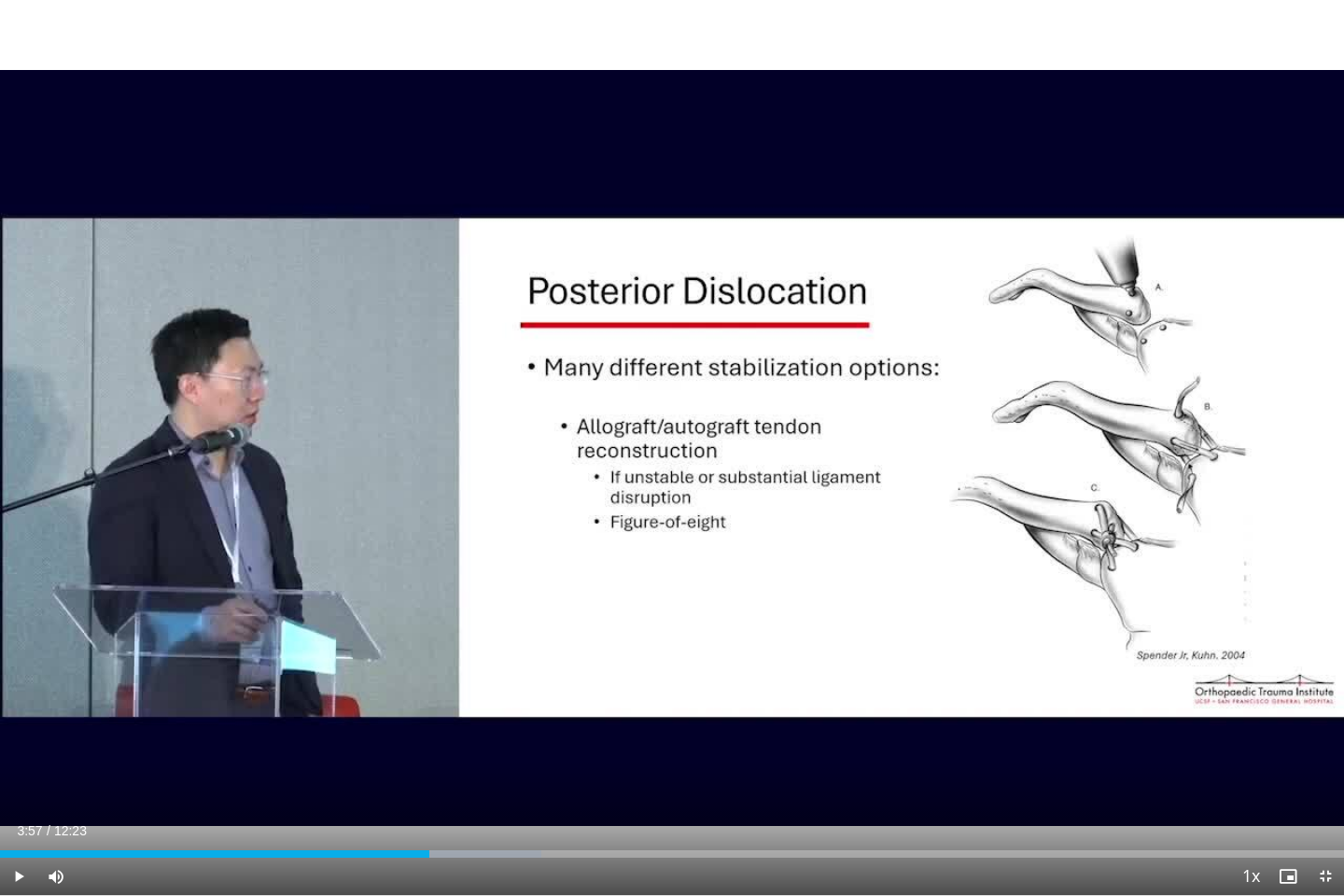 click on "10 seconds
Tap to unmute" at bounding box center (672, 447) 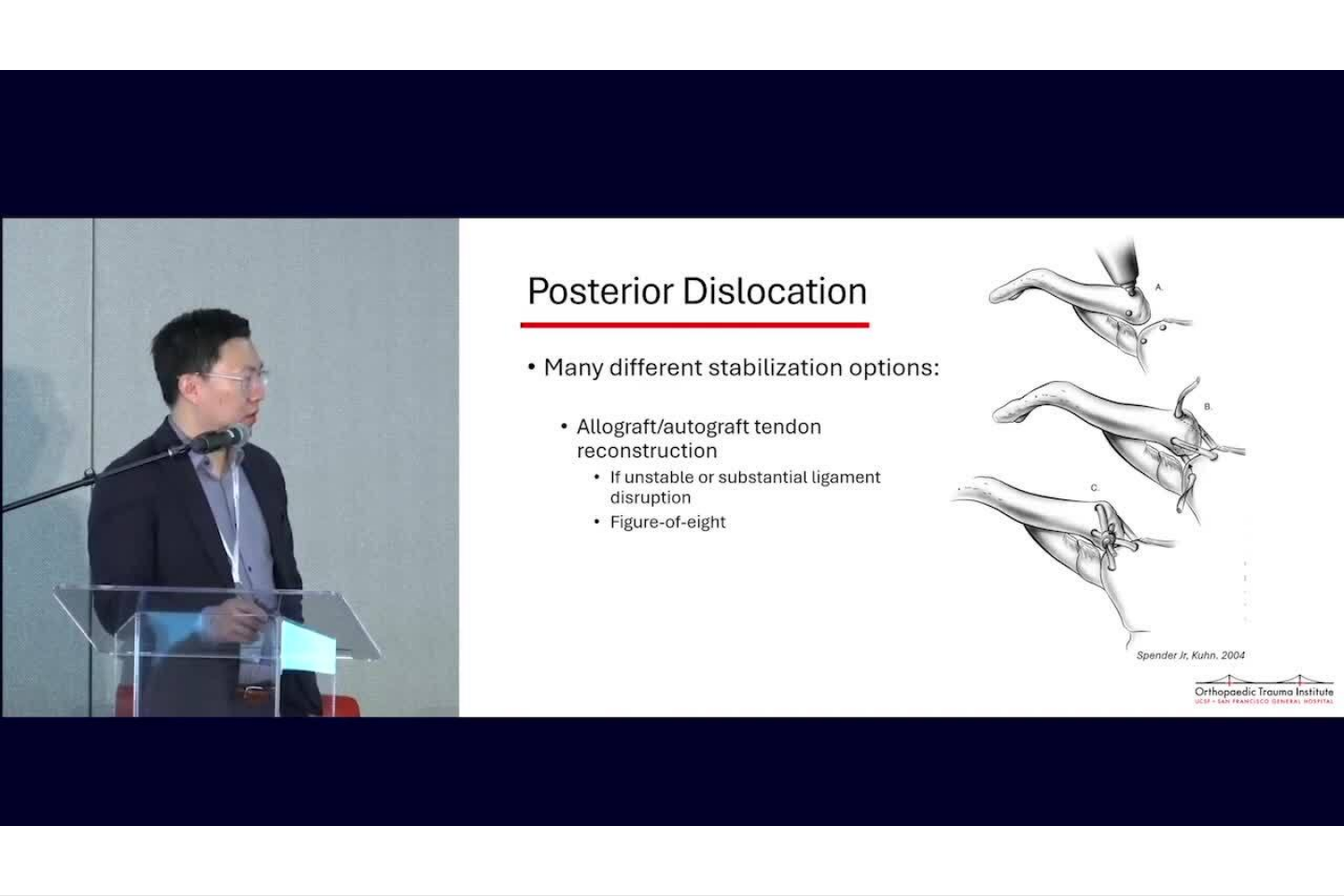 click on "10 seconds
Tap to unmute" at bounding box center (672, 447) 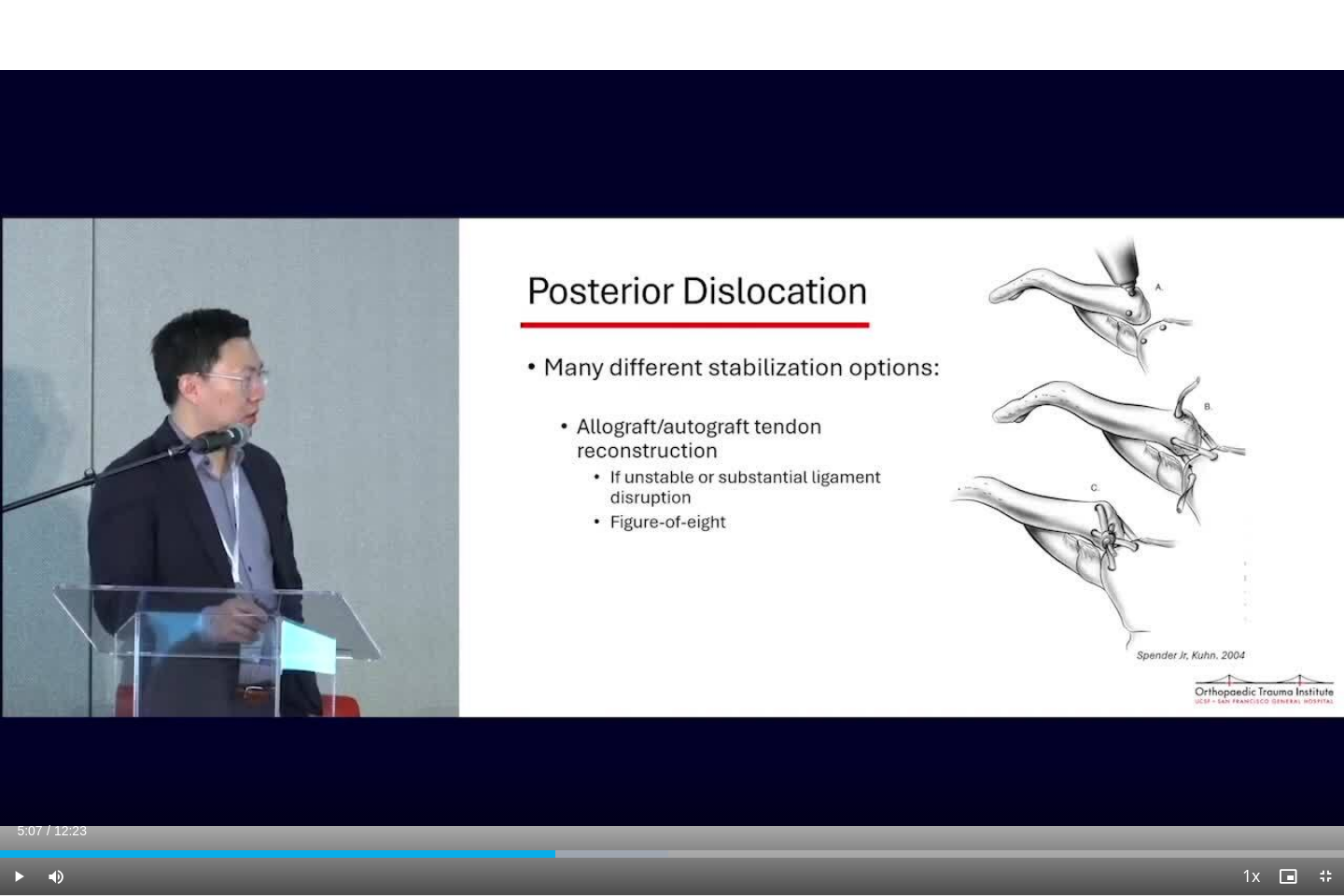 click on "10 seconds
Tap to unmute" at bounding box center (672, 447) 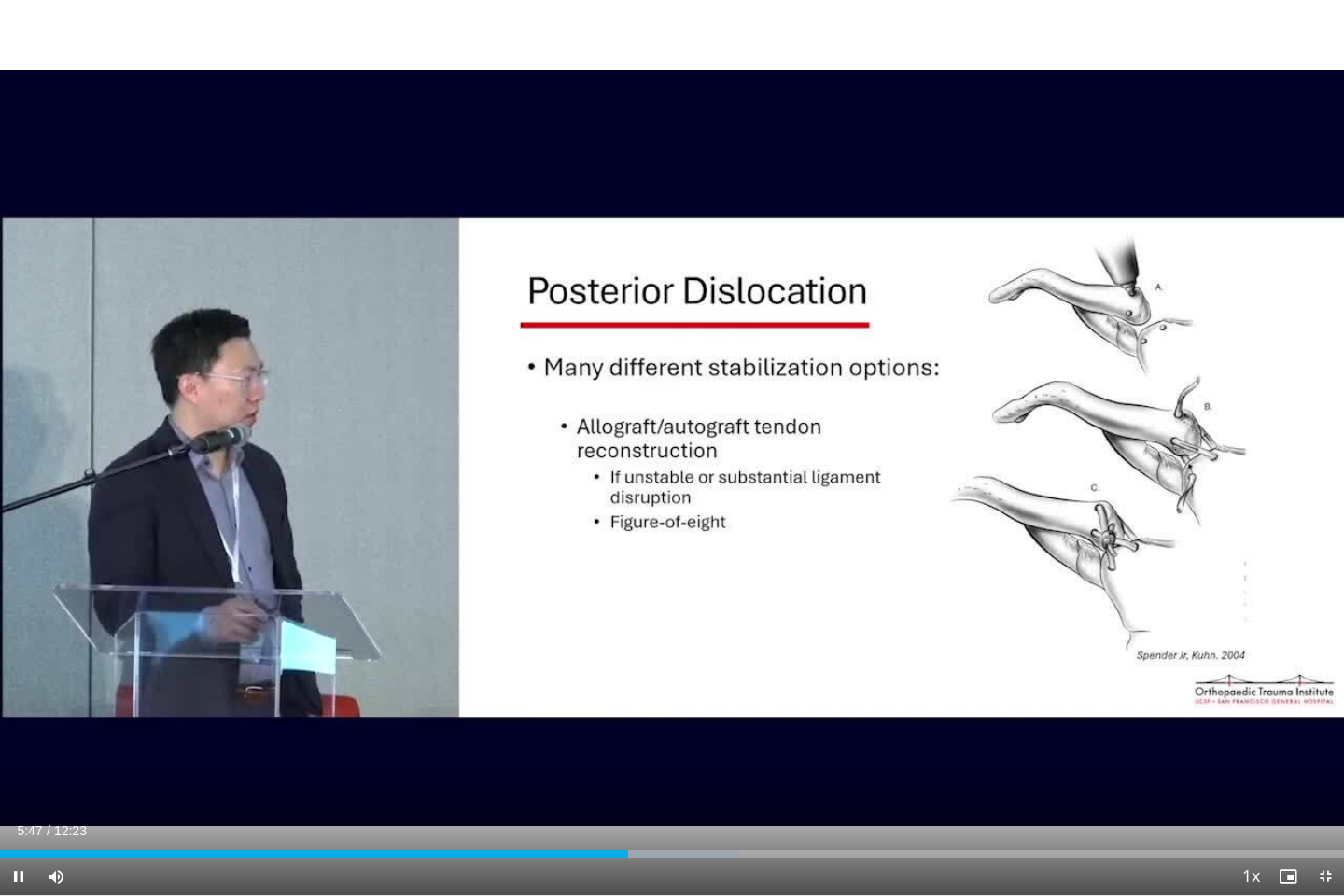 click on "10 seconds
Tap to unmute" at bounding box center (672, 447) 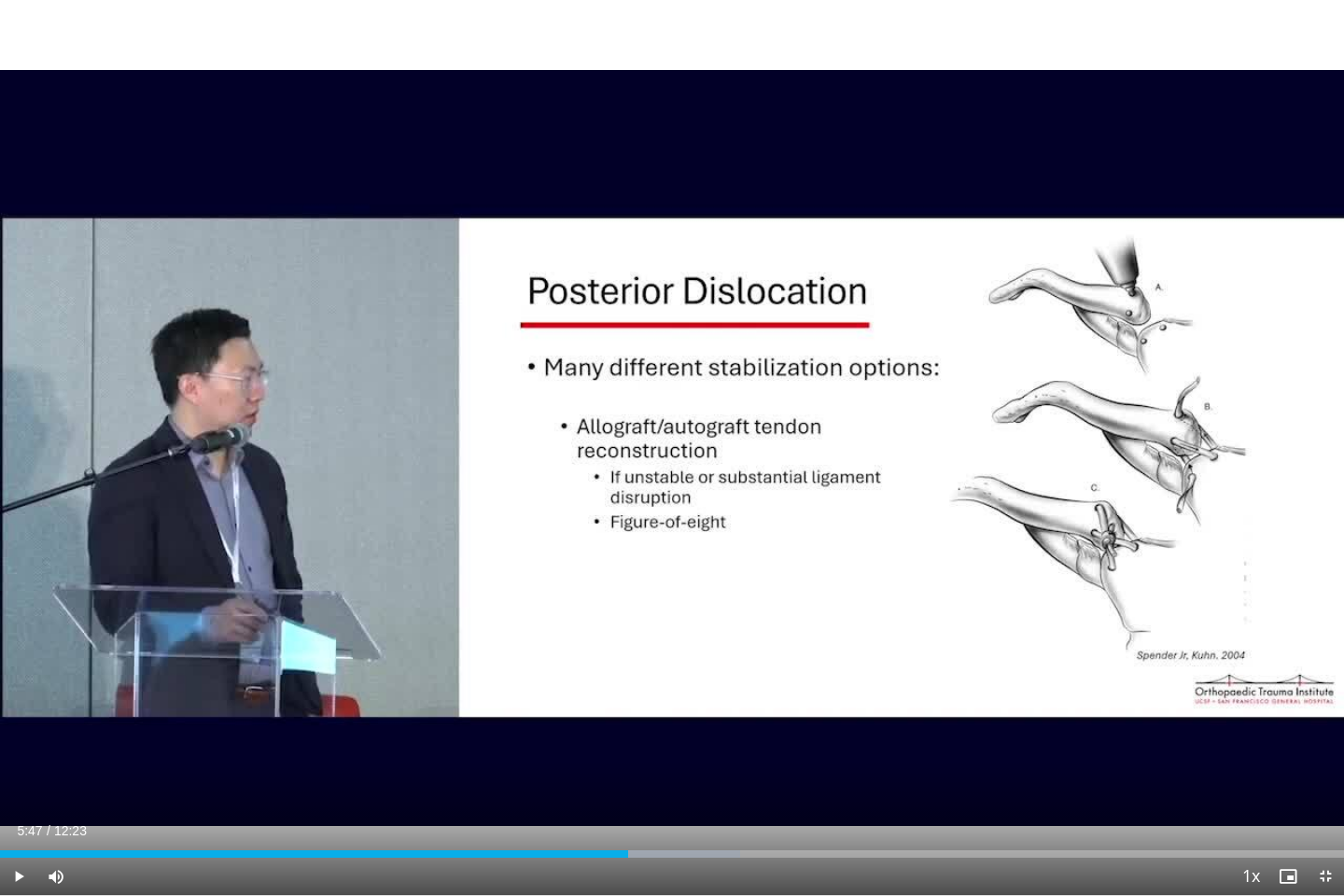 click on "10 seconds
Tap to unmute" at bounding box center (672, 447) 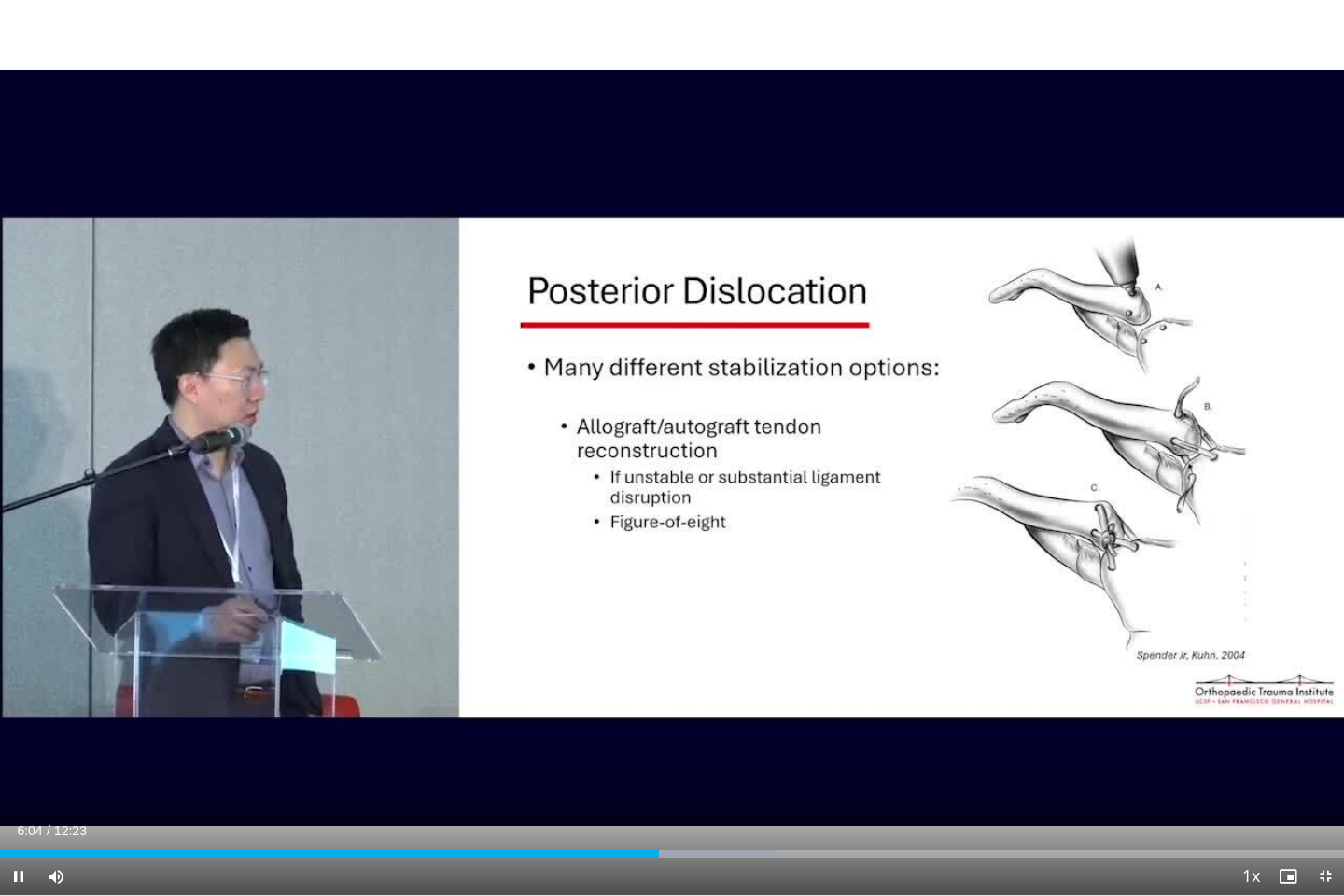 click on "10 seconds
Tap to unmute" at bounding box center [672, 447] 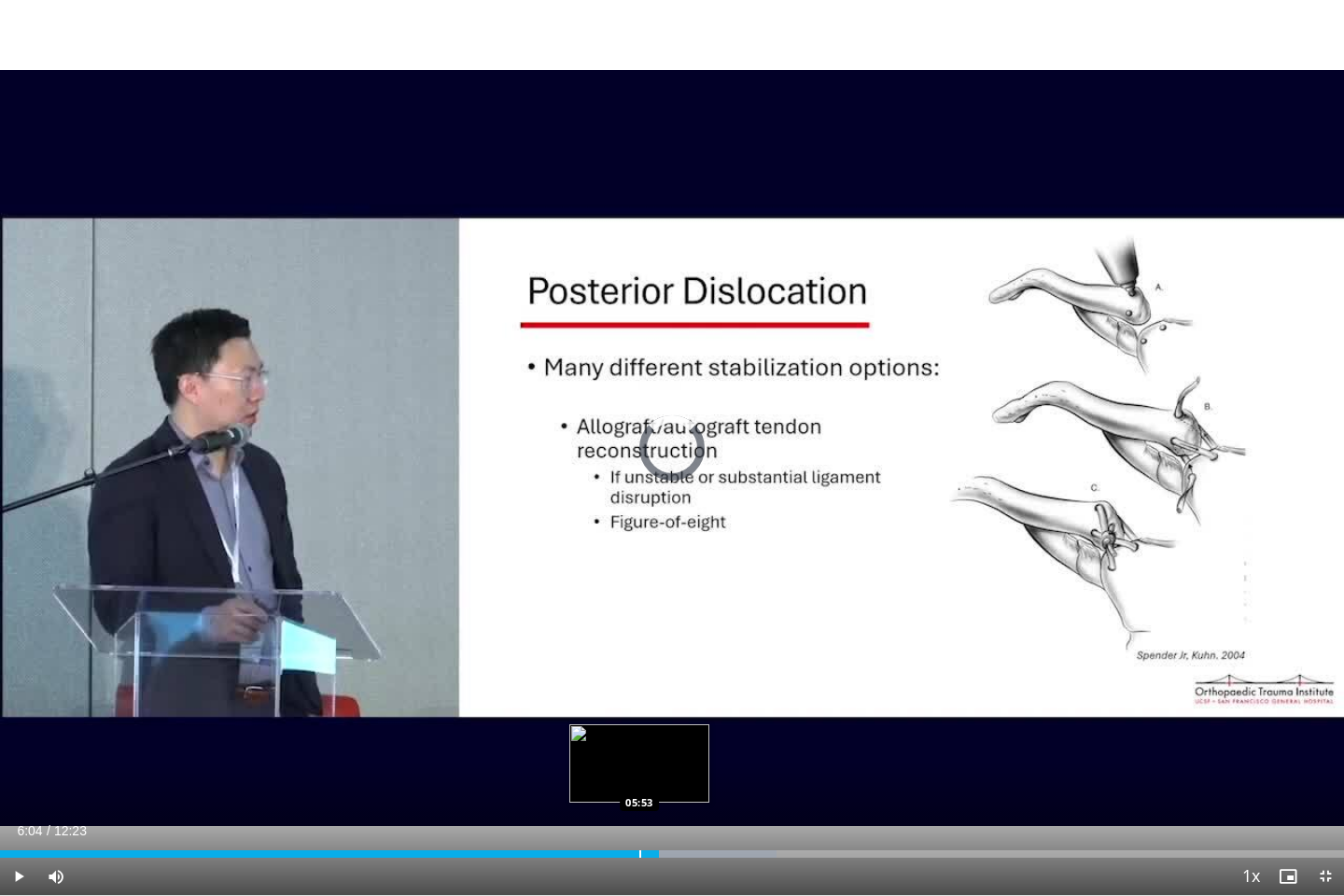 click at bounding box center [640, 854] 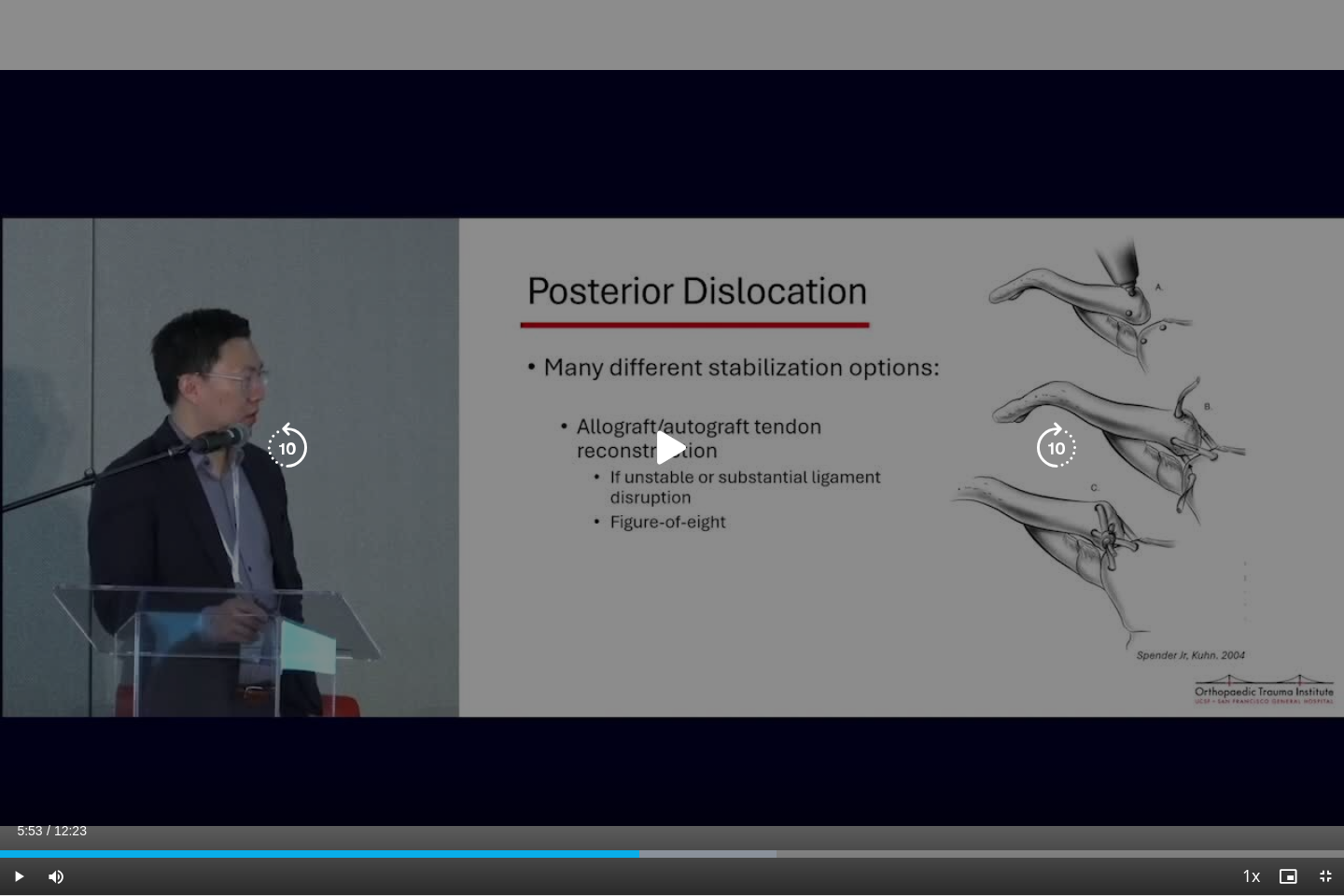 click on "10 seconds
Tap to unmute" at bounding box center [672, 447] 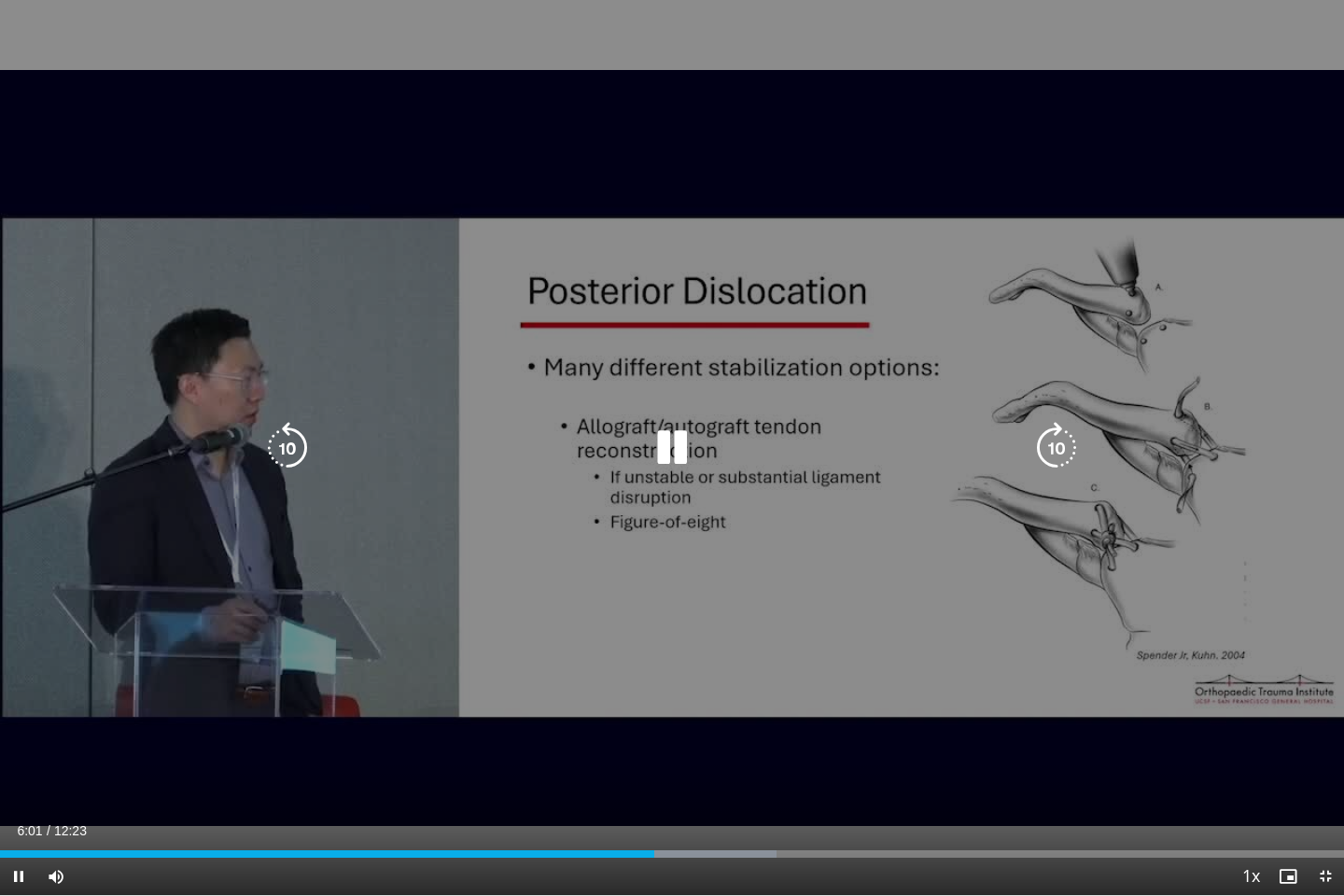 click on "10 seconds
Tap to unmute" at bounding box center (672, 447) 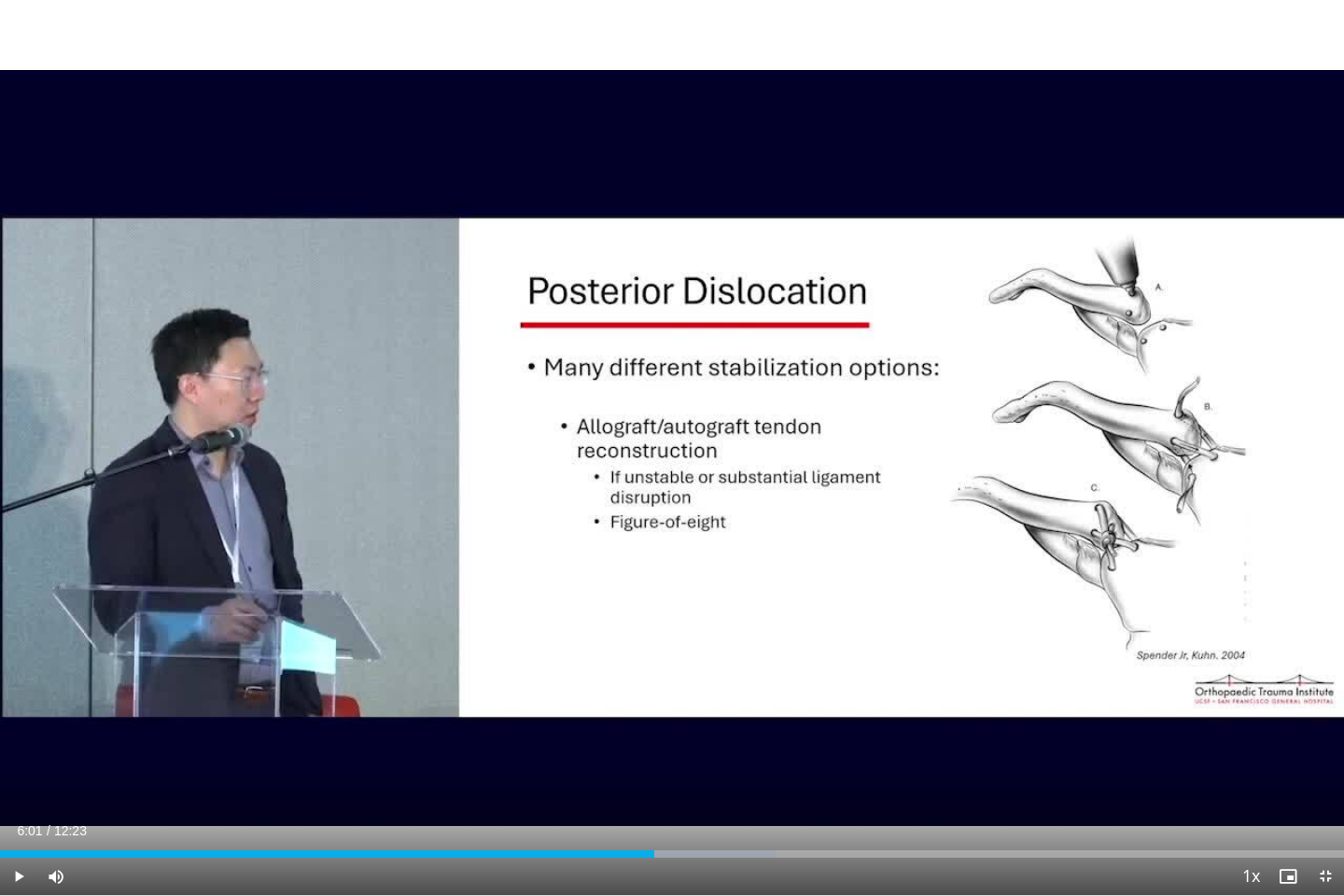 click on "**********" at bounding box center (672, 448) 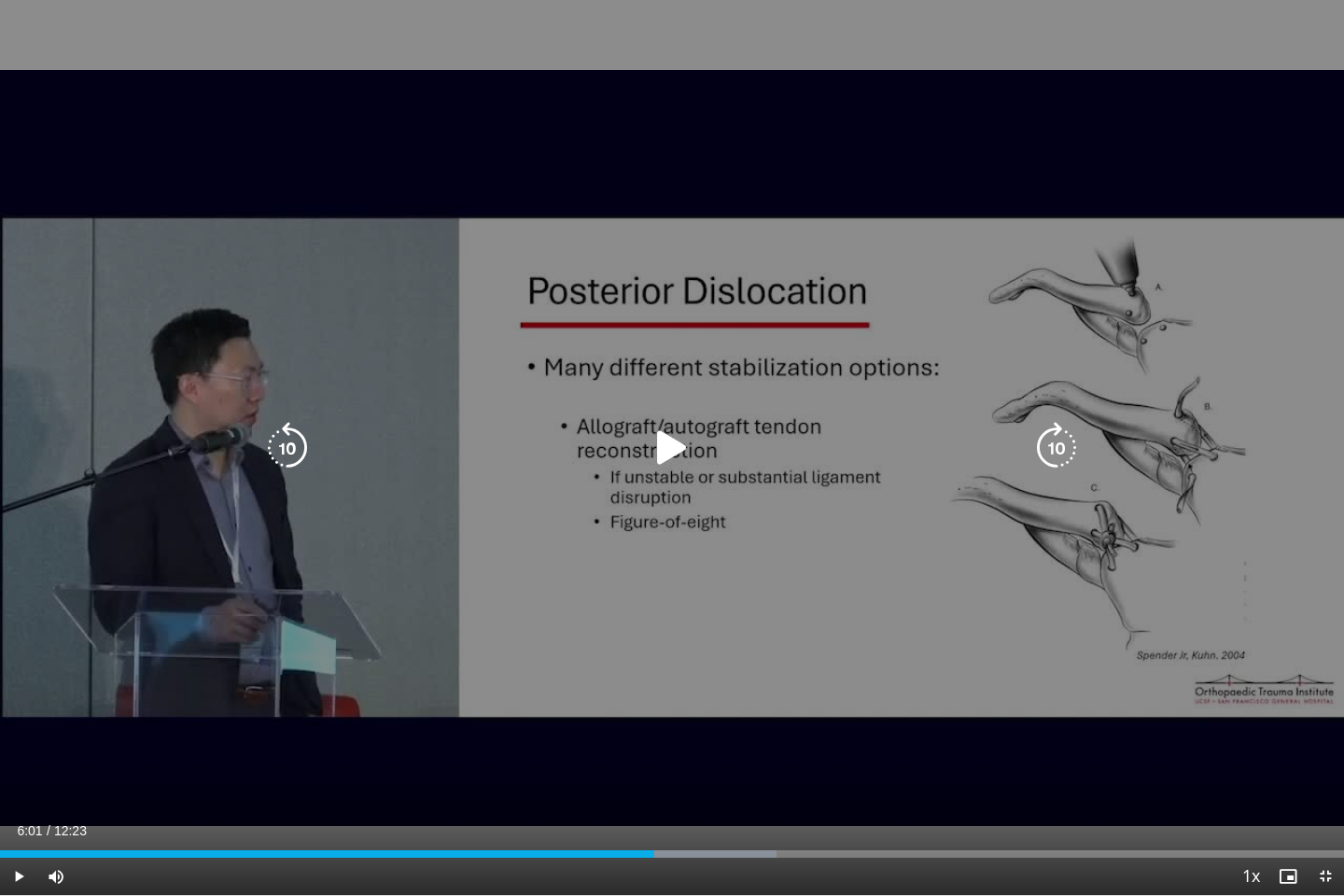 click on "10 seconds
Tap to unmute" at bounding box center (672, 447) 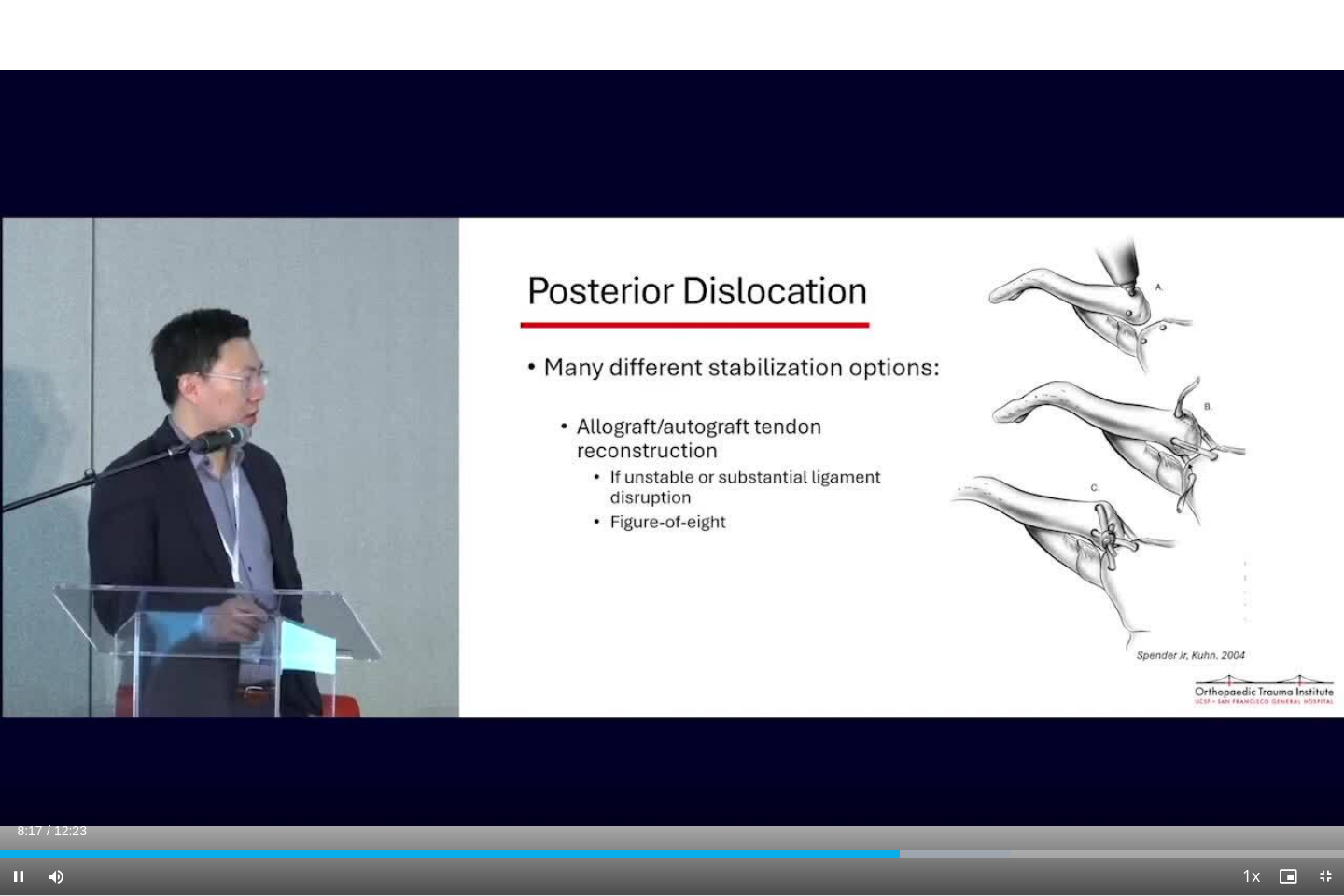 click on "10 seconds
Tap to unmute" at bounding box center [672, 447] 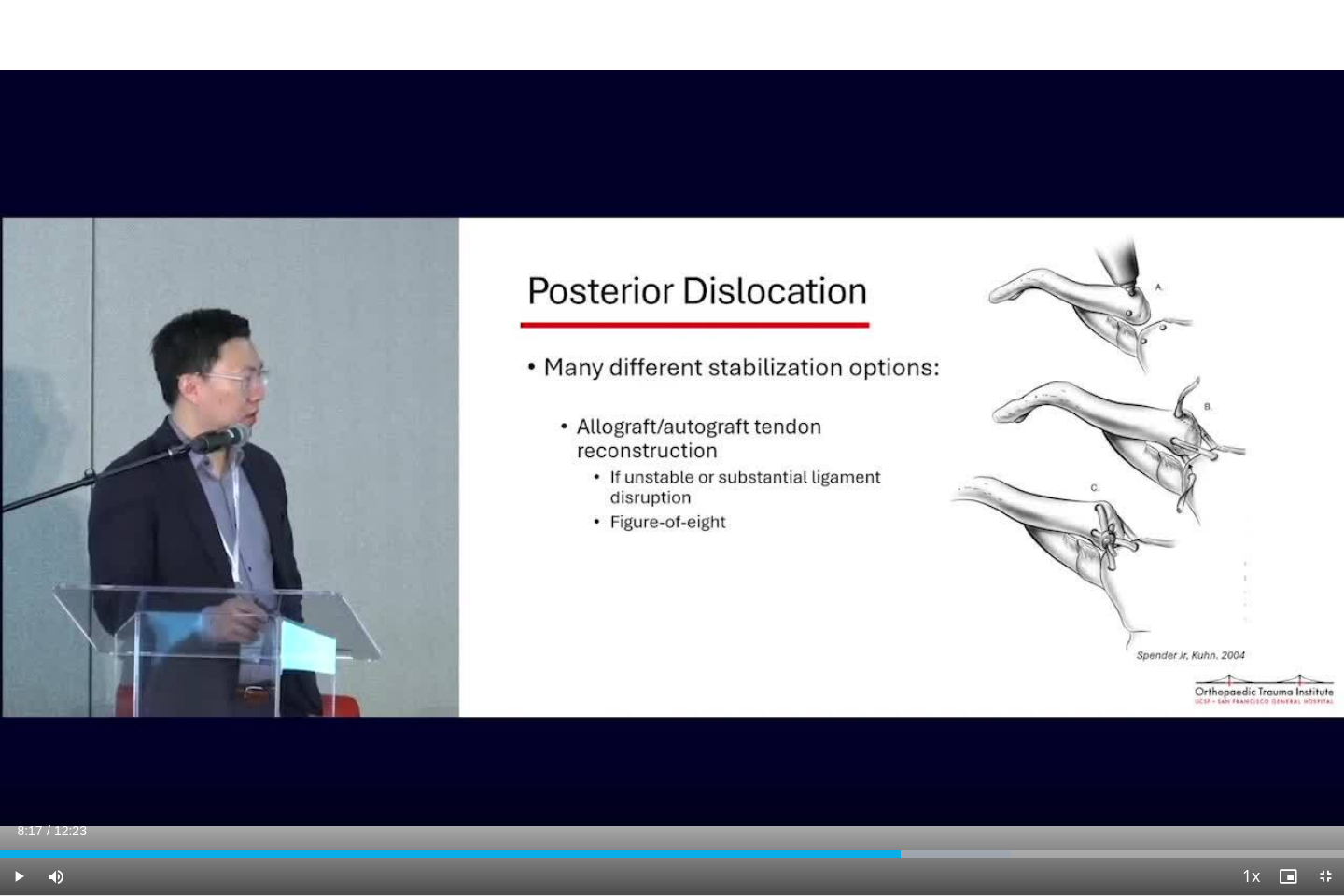 click on "10 seconds
Tap to unmute" at bounding box center (672, 447) 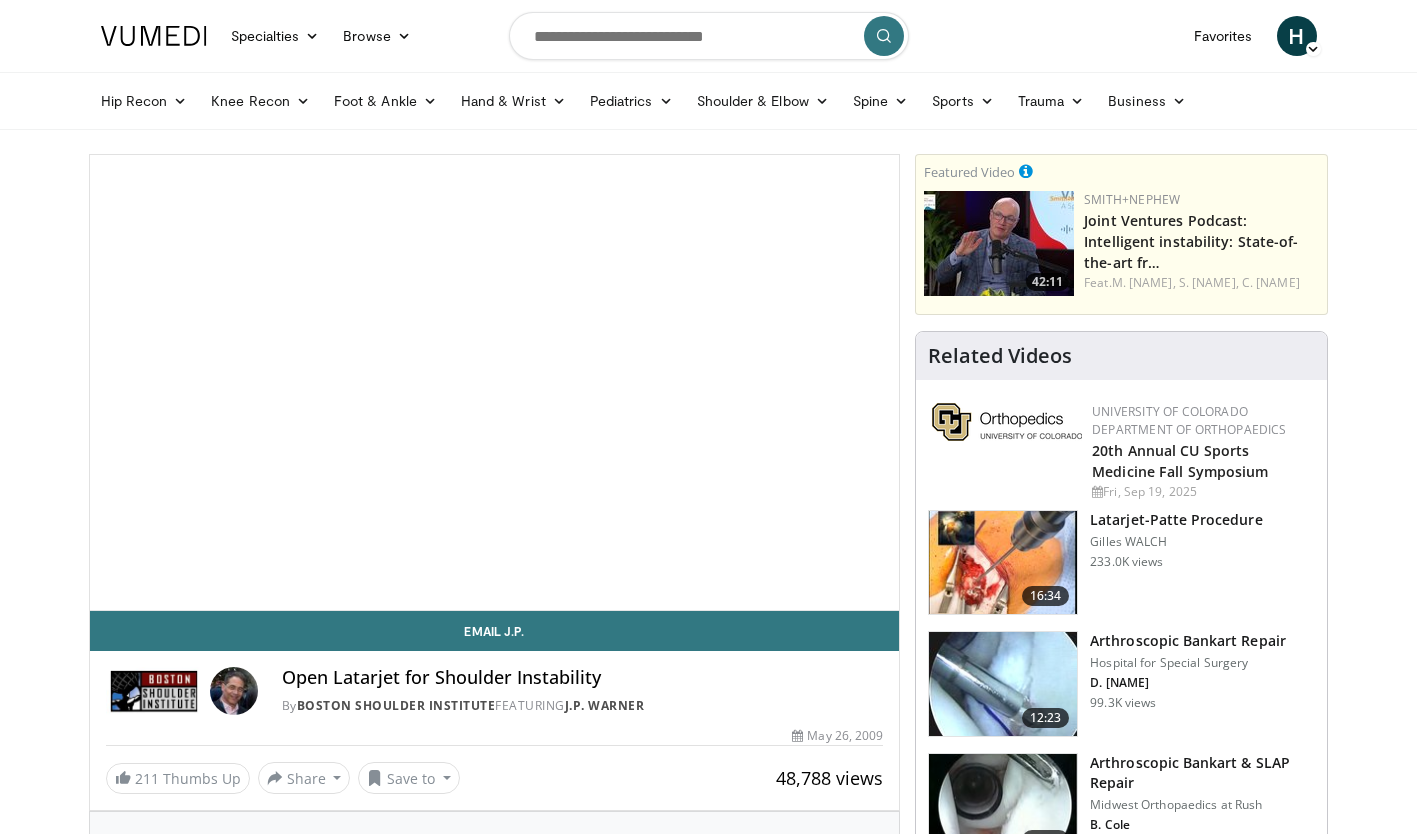 scroll, scrollTop: 0, scrollLeft: 0, axis: both 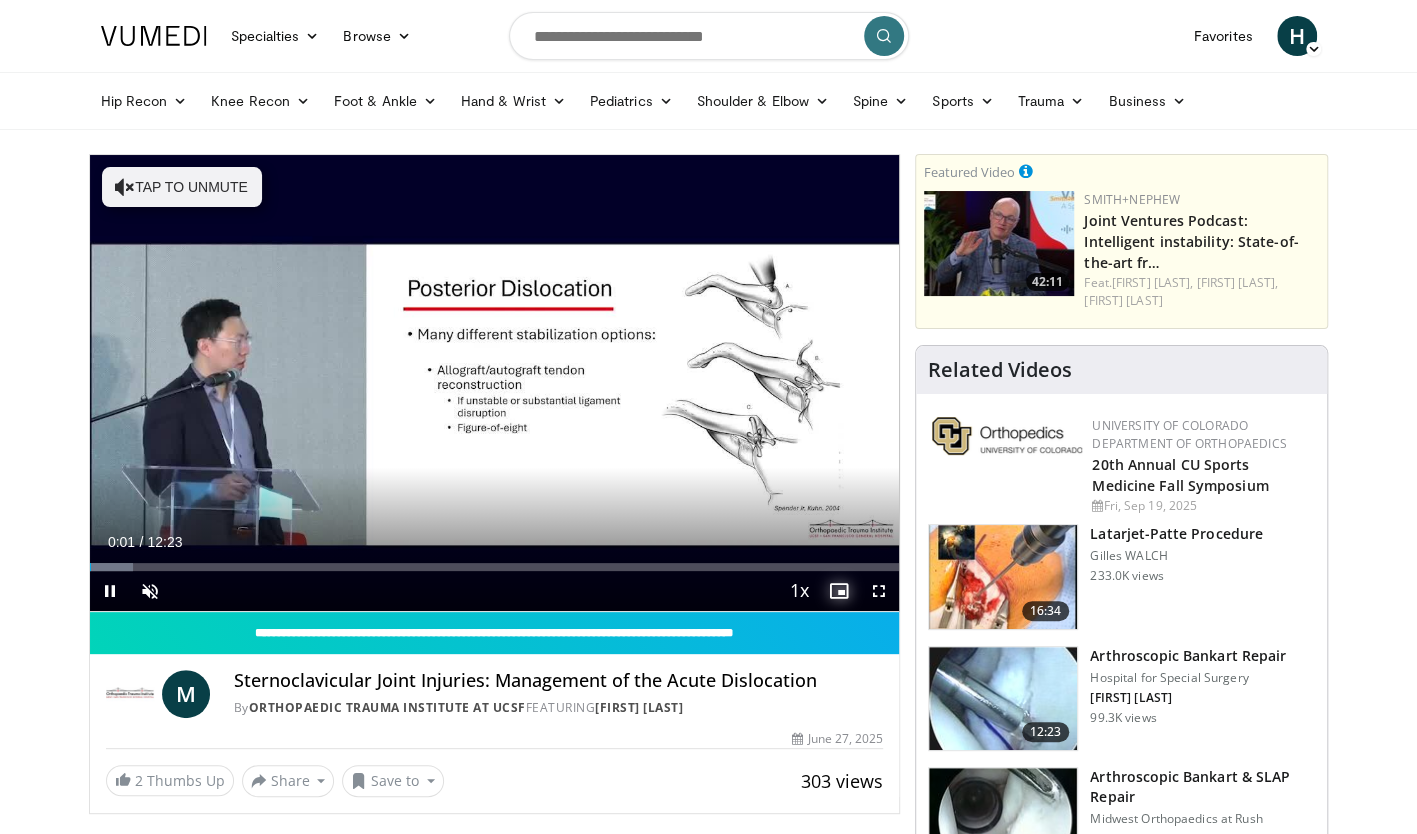 click at bounding box center (839, 591) 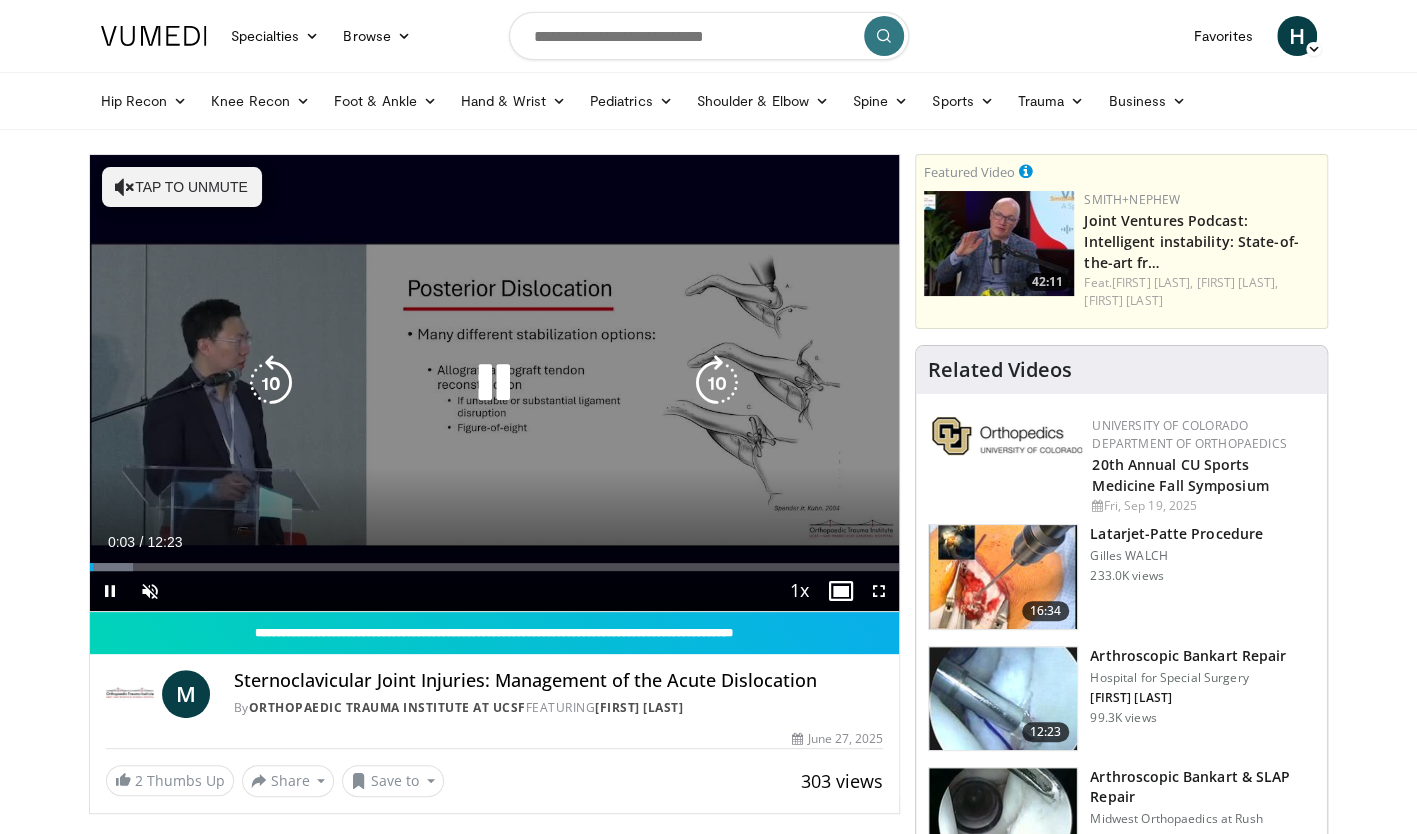 click on "10 seconds
Tap to unmute" at bounding box center [495, 383] 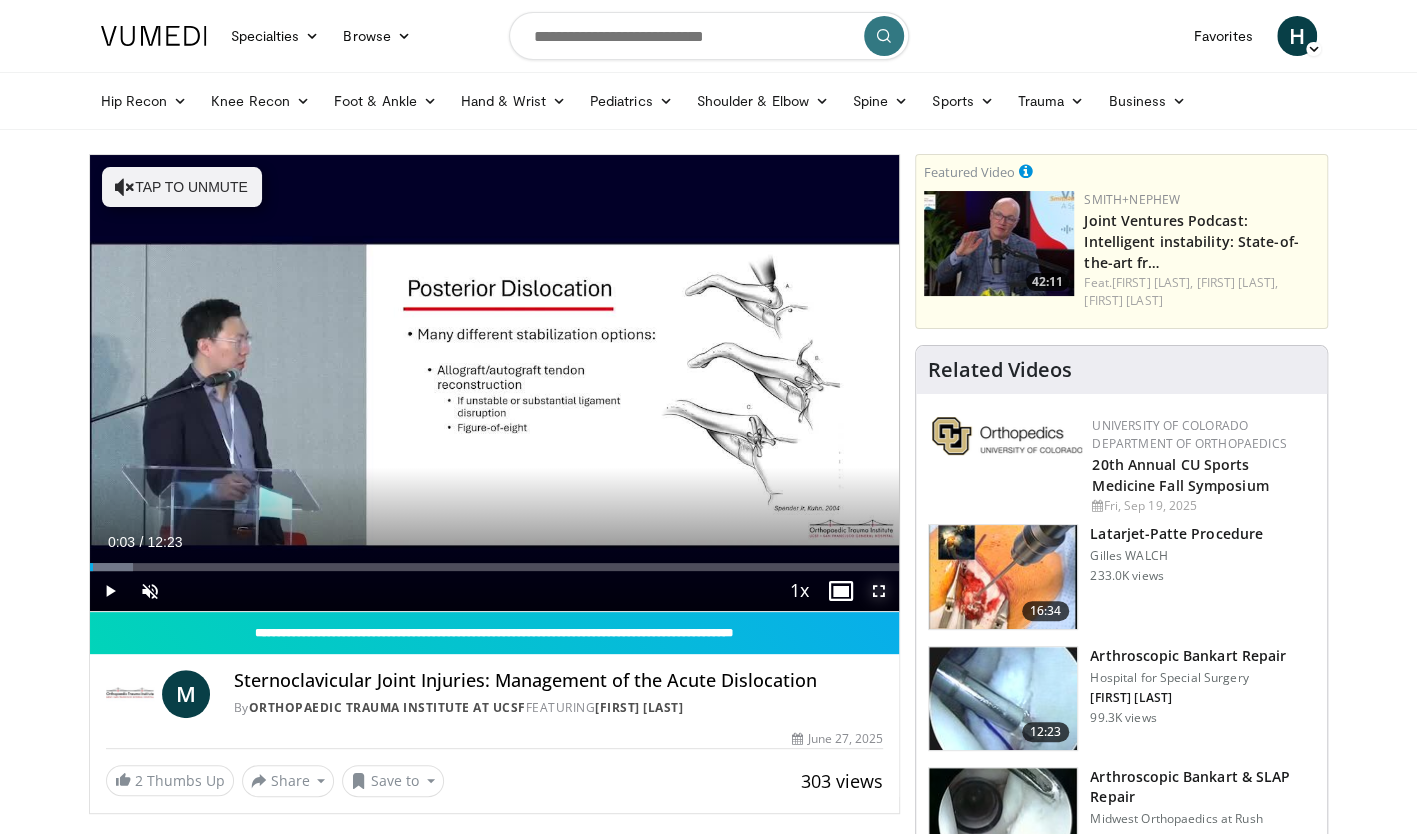 click at bounding box center [879, 591] 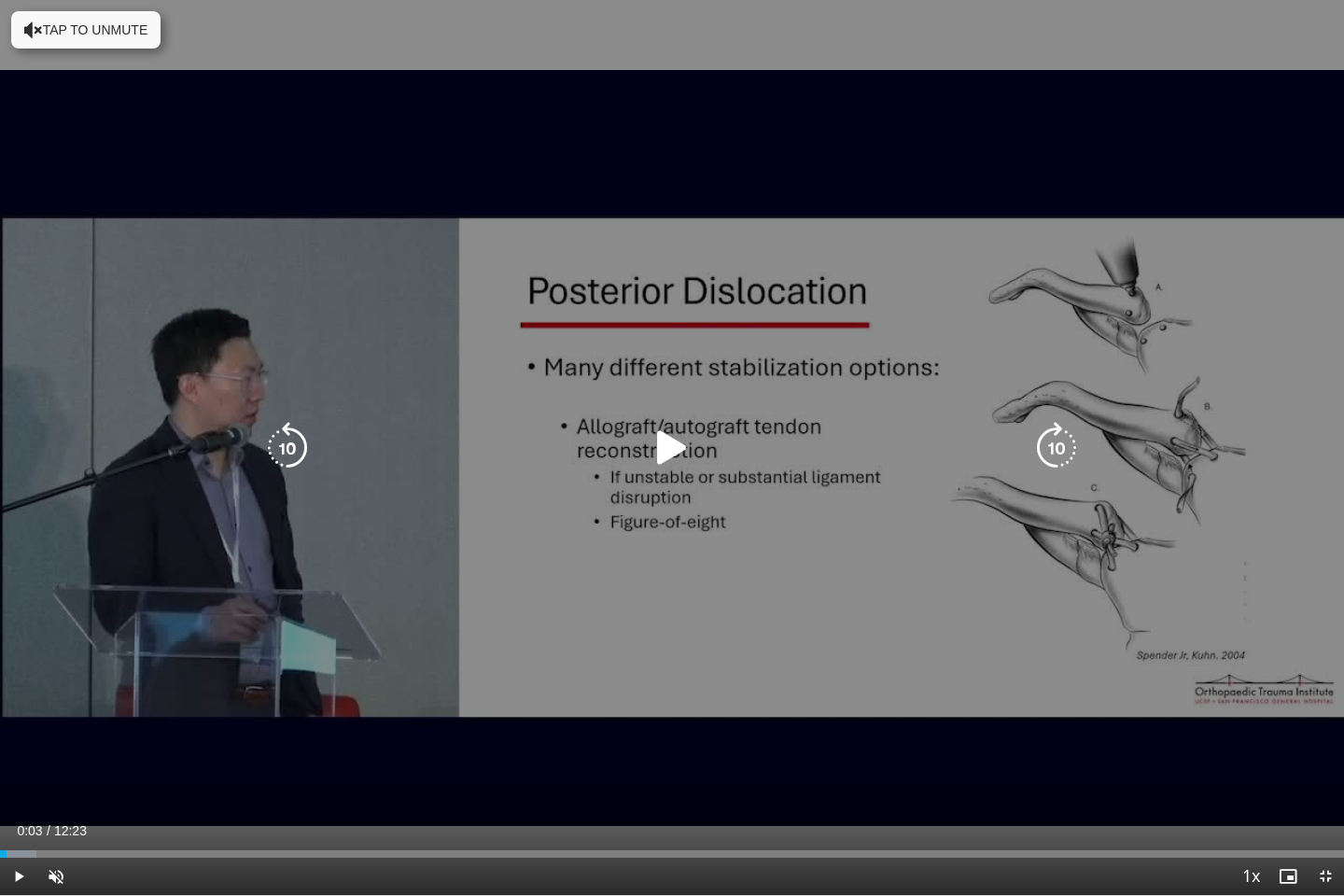 click at bounding box center [672, 448] 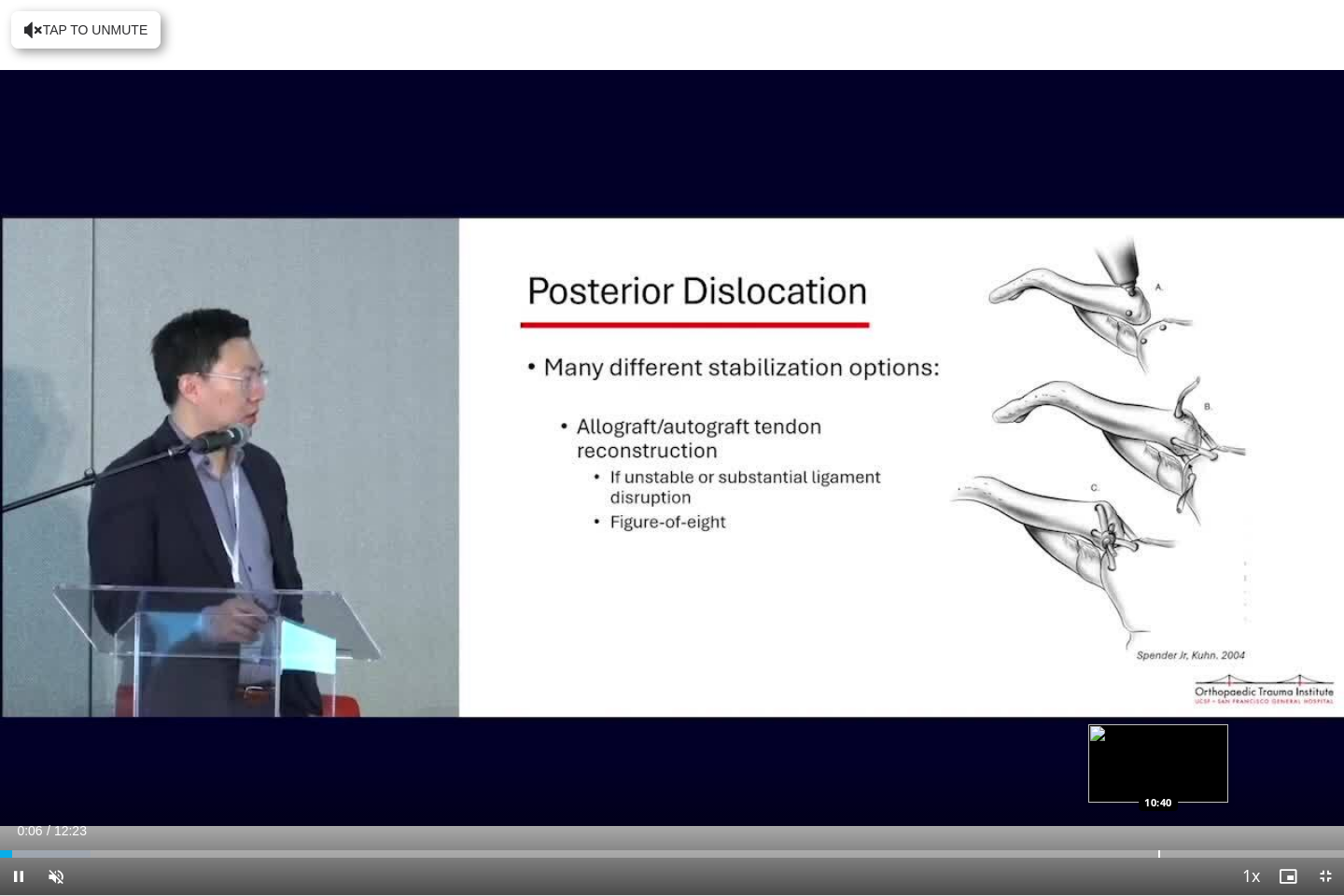 click at bounding box center (1159, 854) 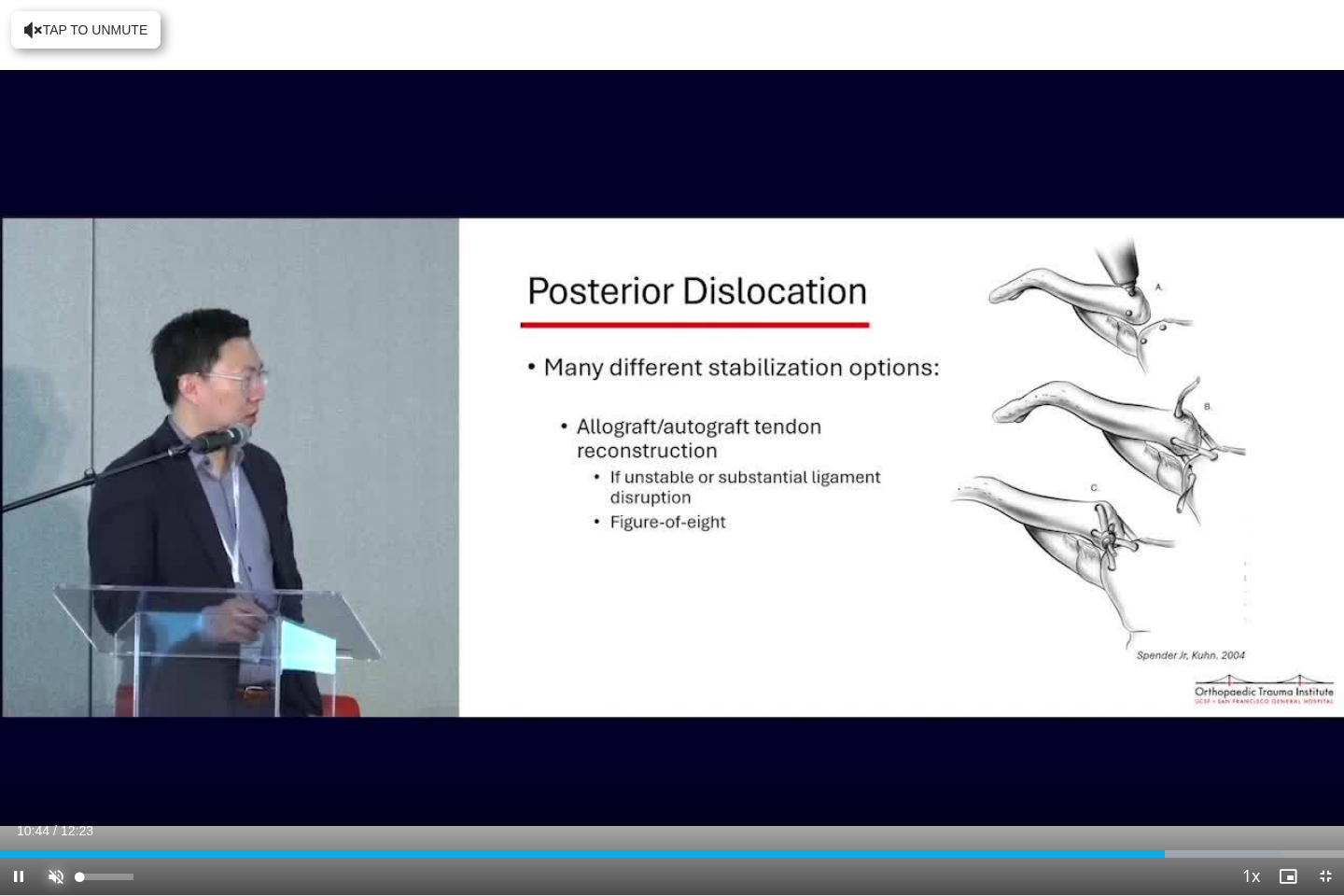 click at bounding box center [56, 876] 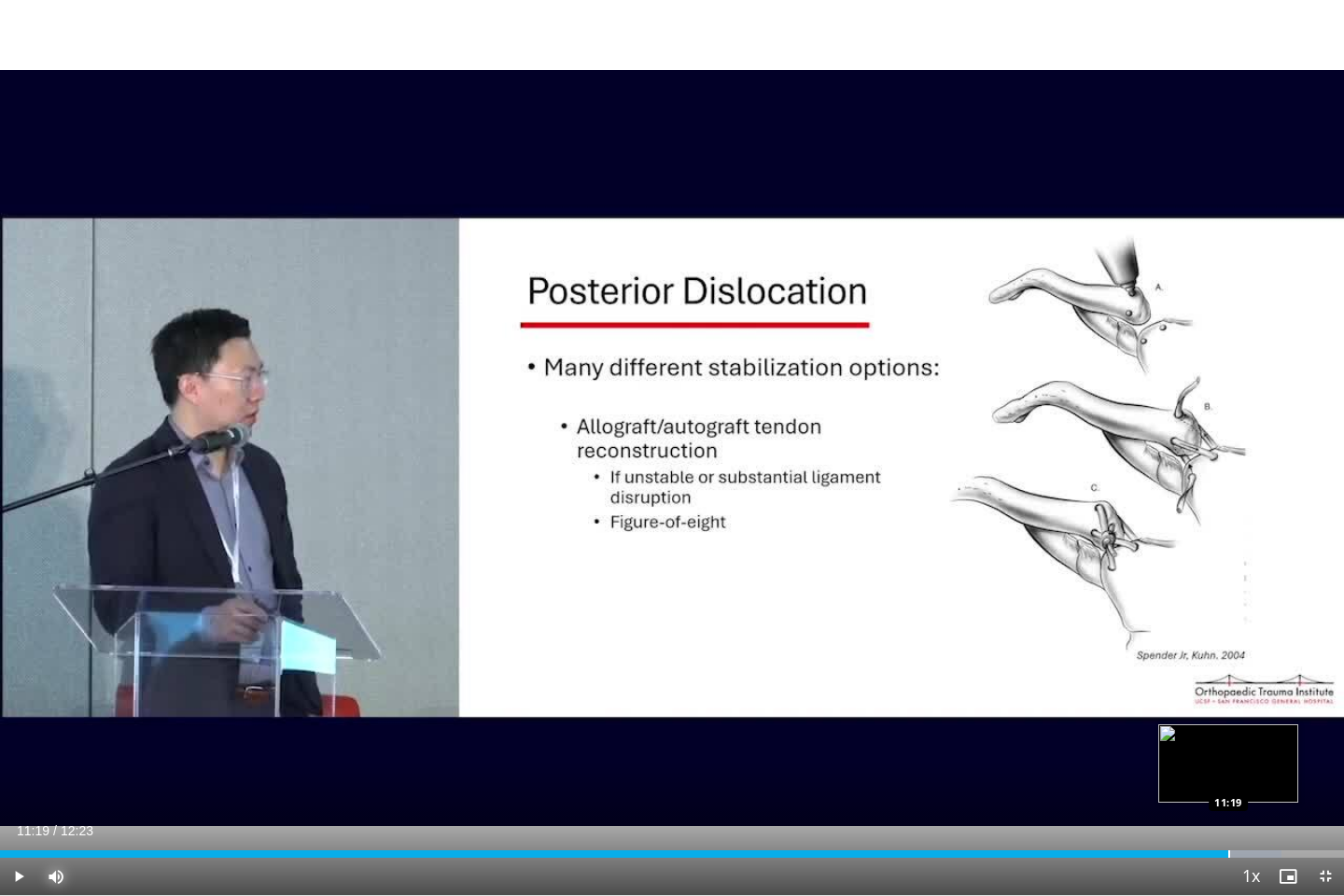 click at bounding box center [1229, 854] 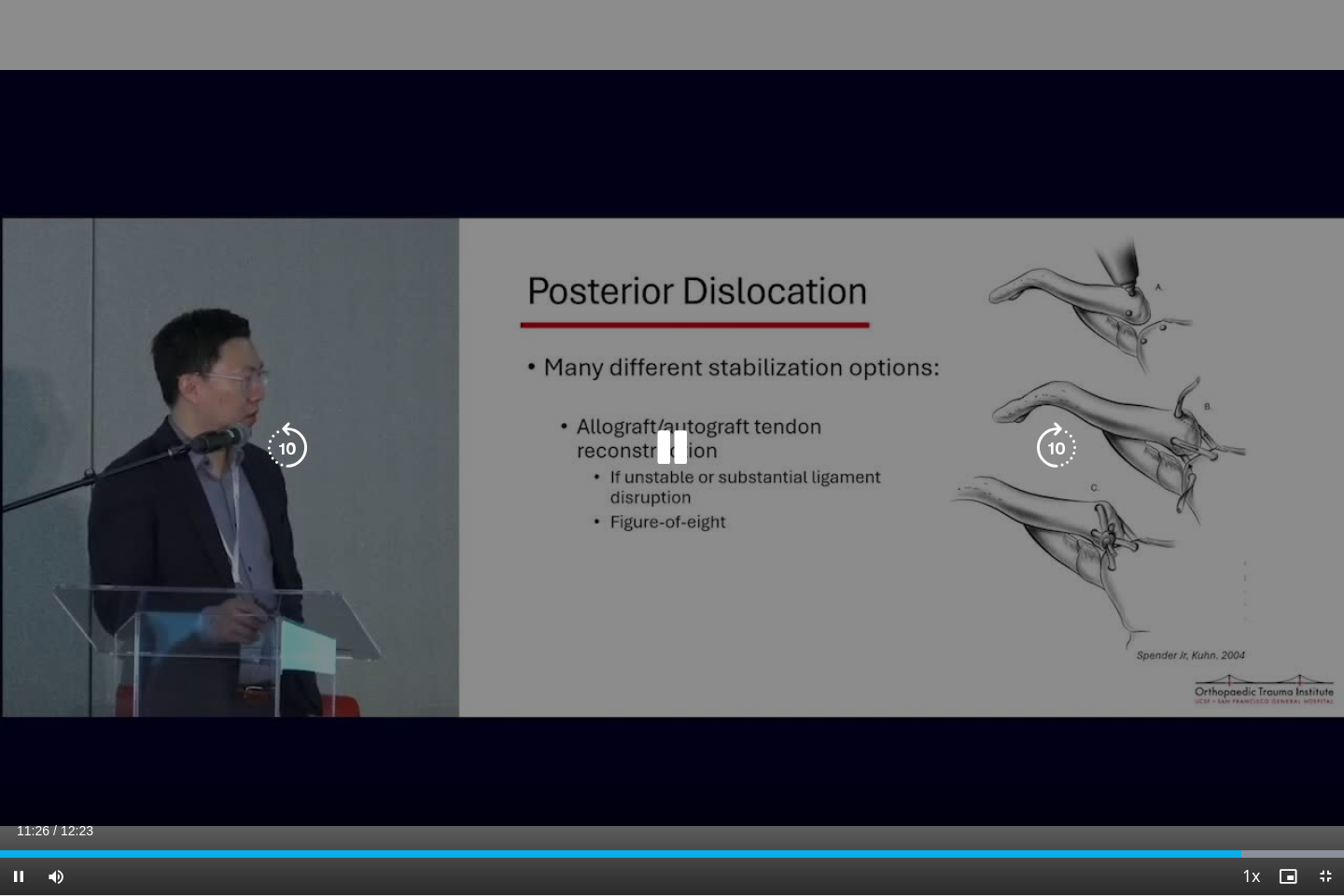 click on "10 seconds
Tap to unmute" at bounding box center (672, 447) 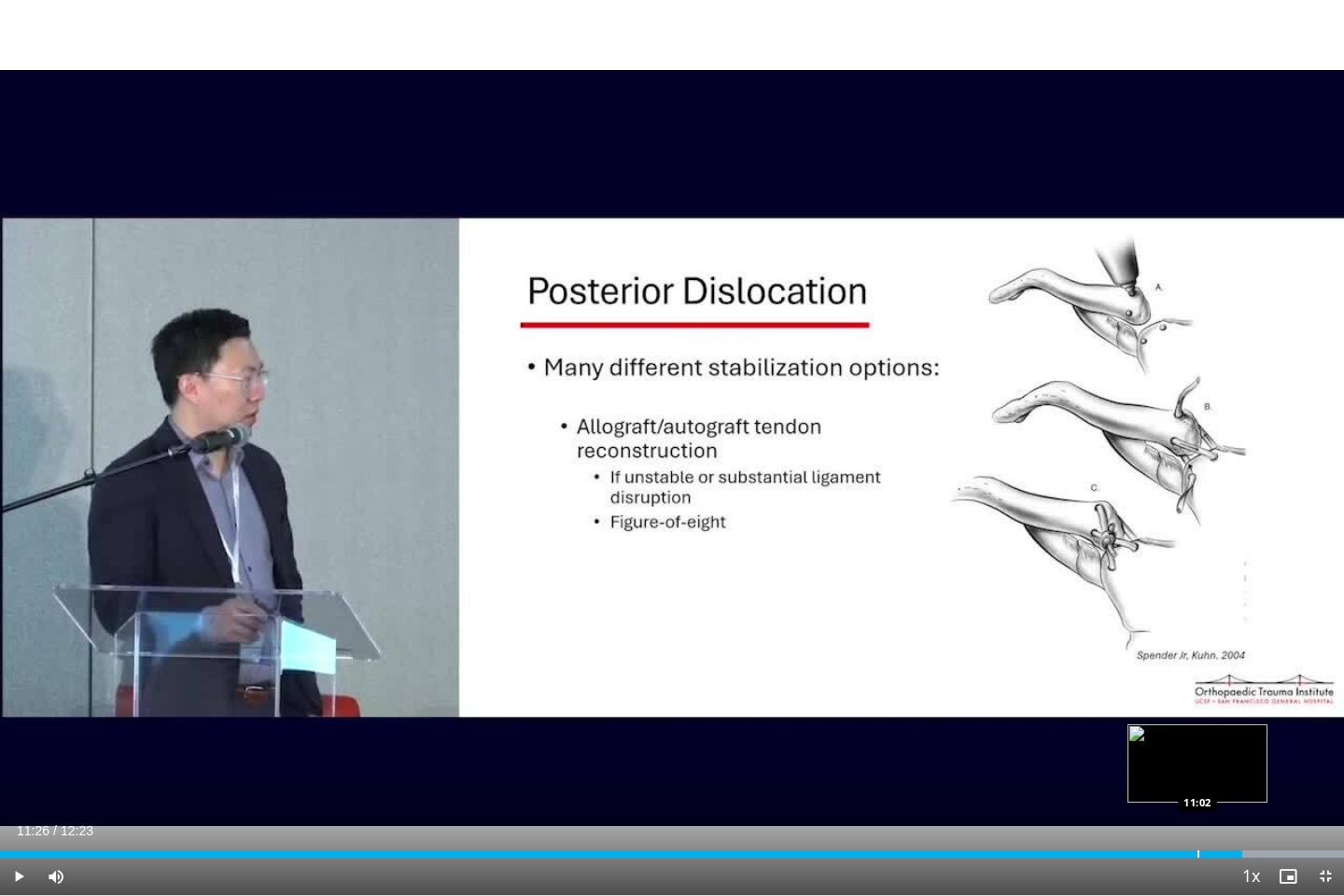 click at bounding box center [1198, 854] 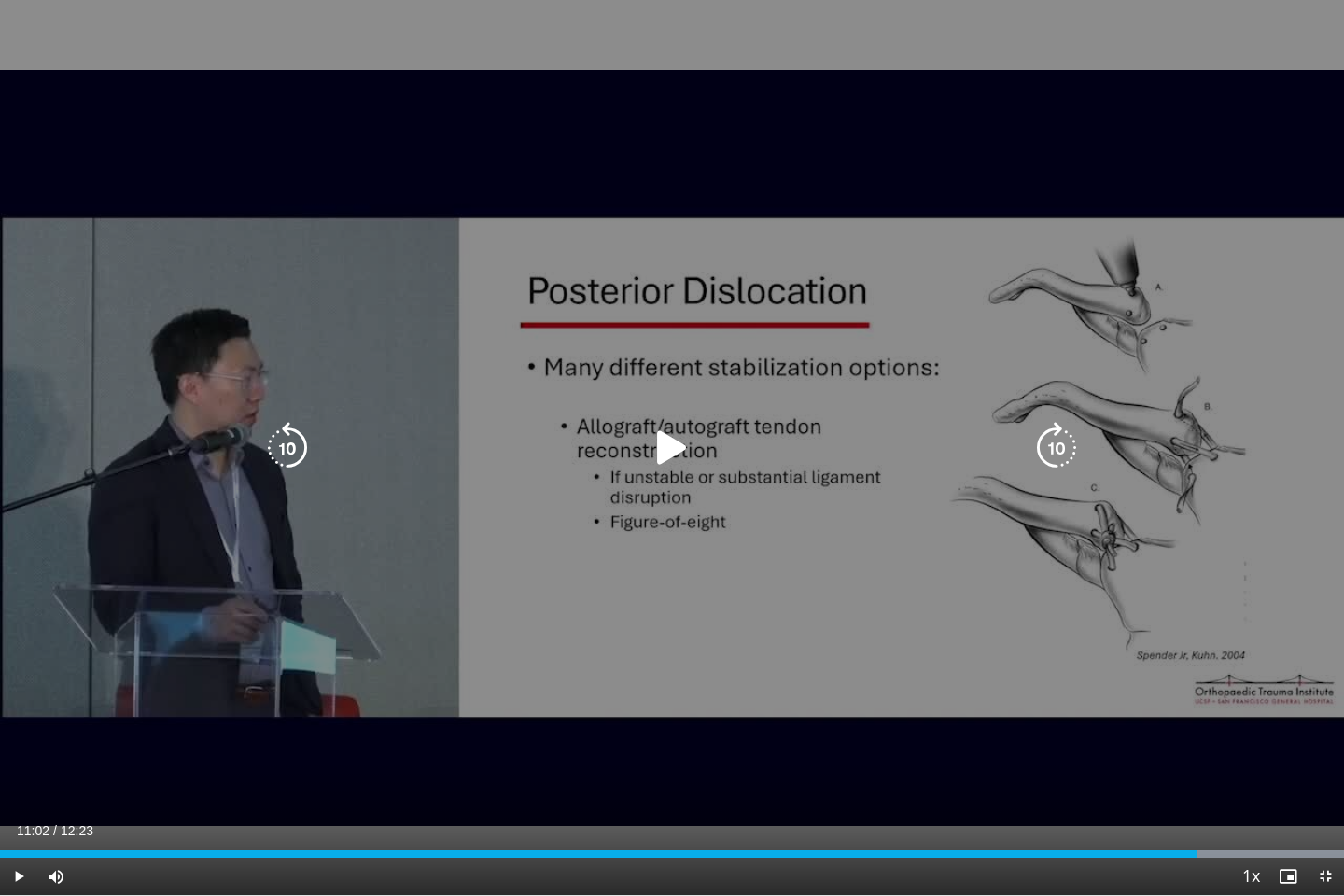 drag, startPoint x: 881, startPoint y: 700, endPoint x: 1126, endPoint y: 726, distance: 246.37573 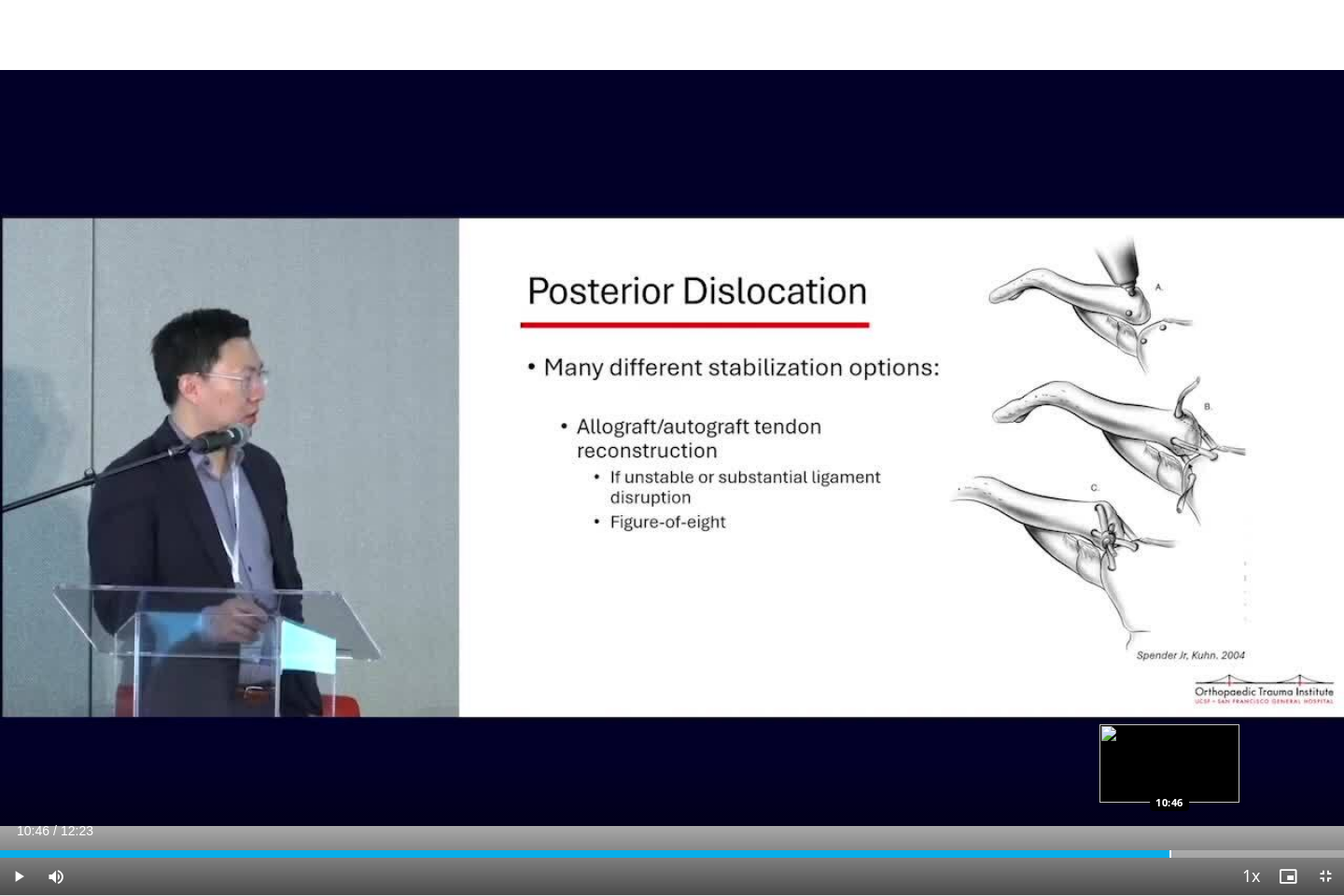 click at bounding box center (1170, 854) 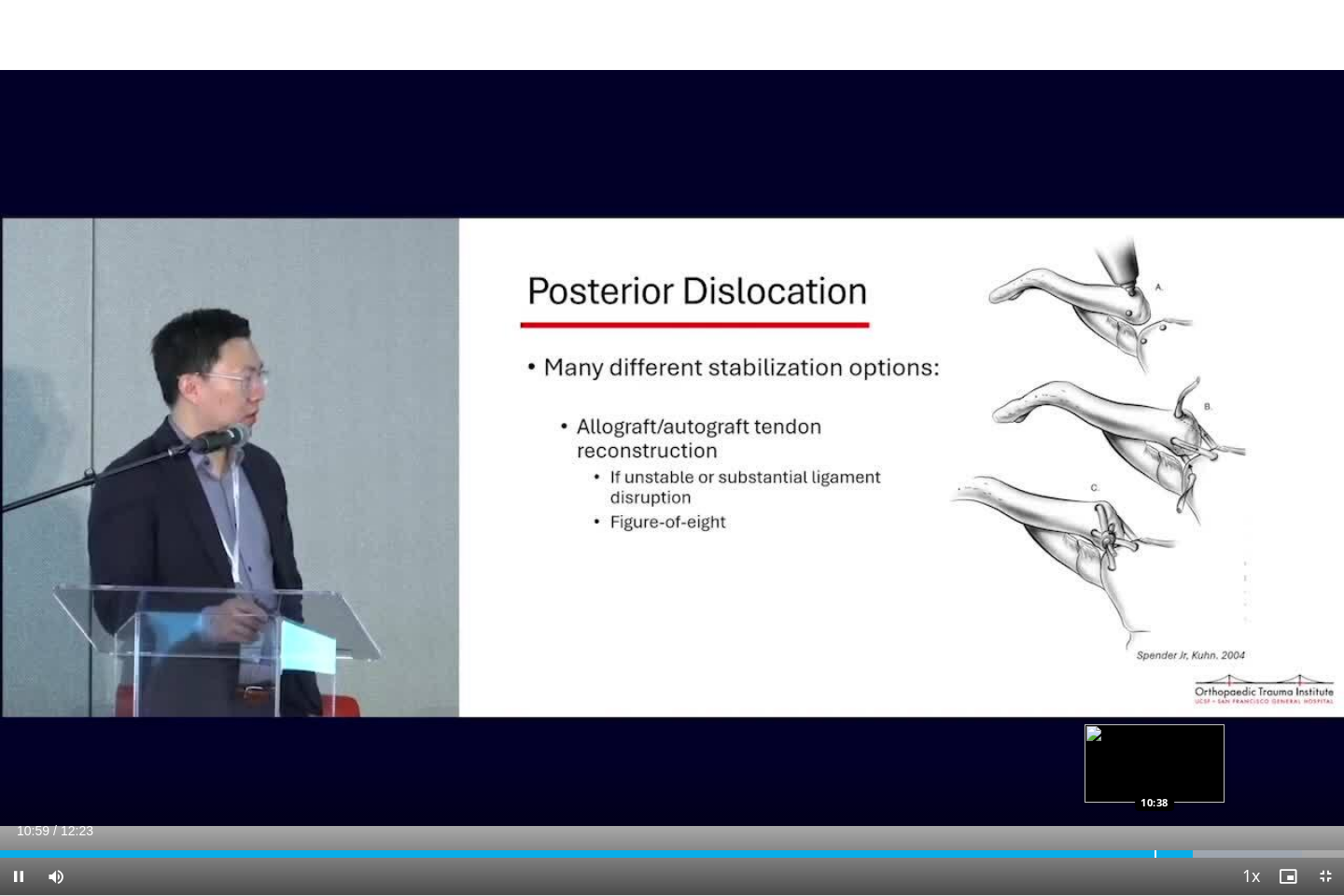 click at bounding box center [1155, 854] 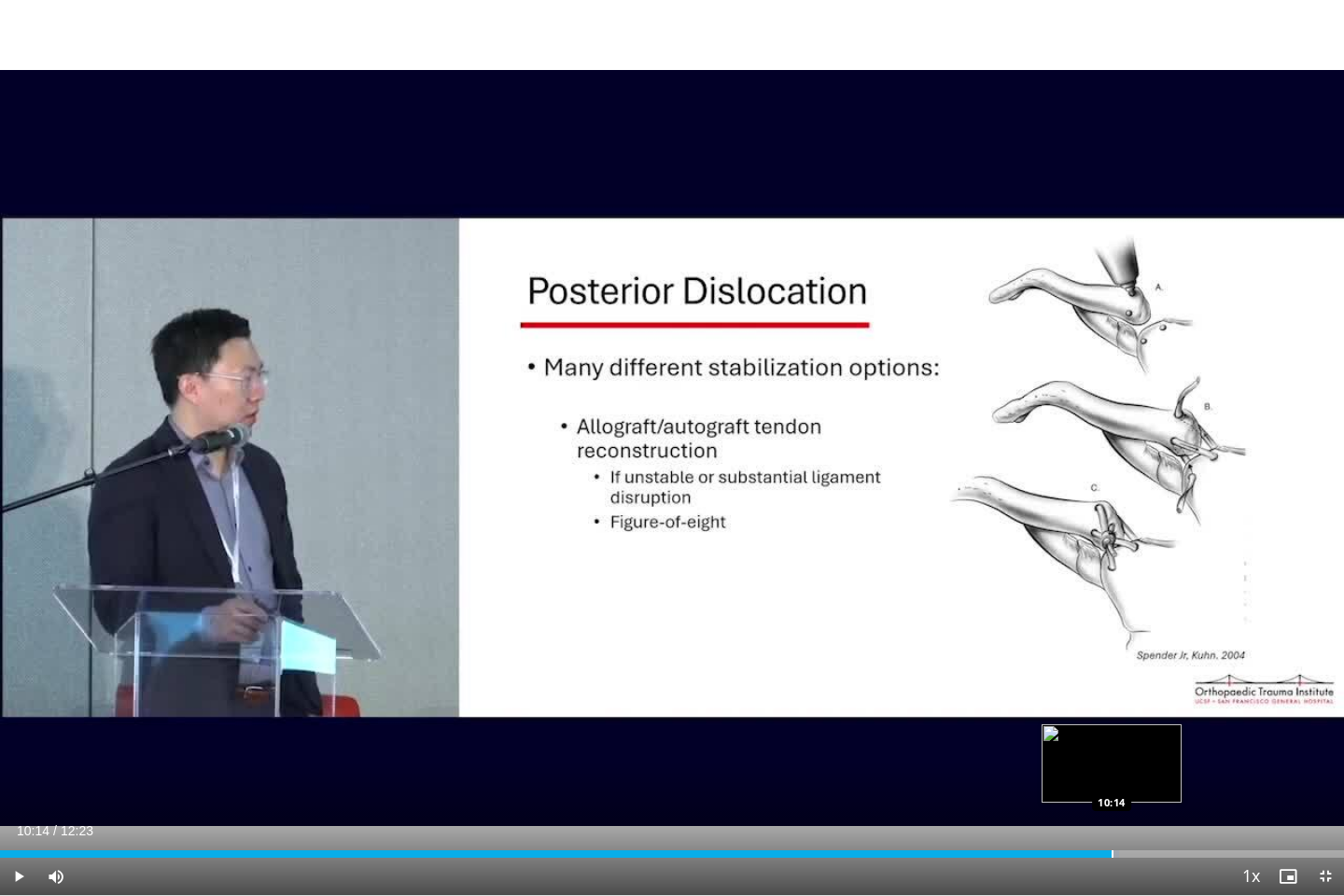 click at bounding box center (1113, 854) 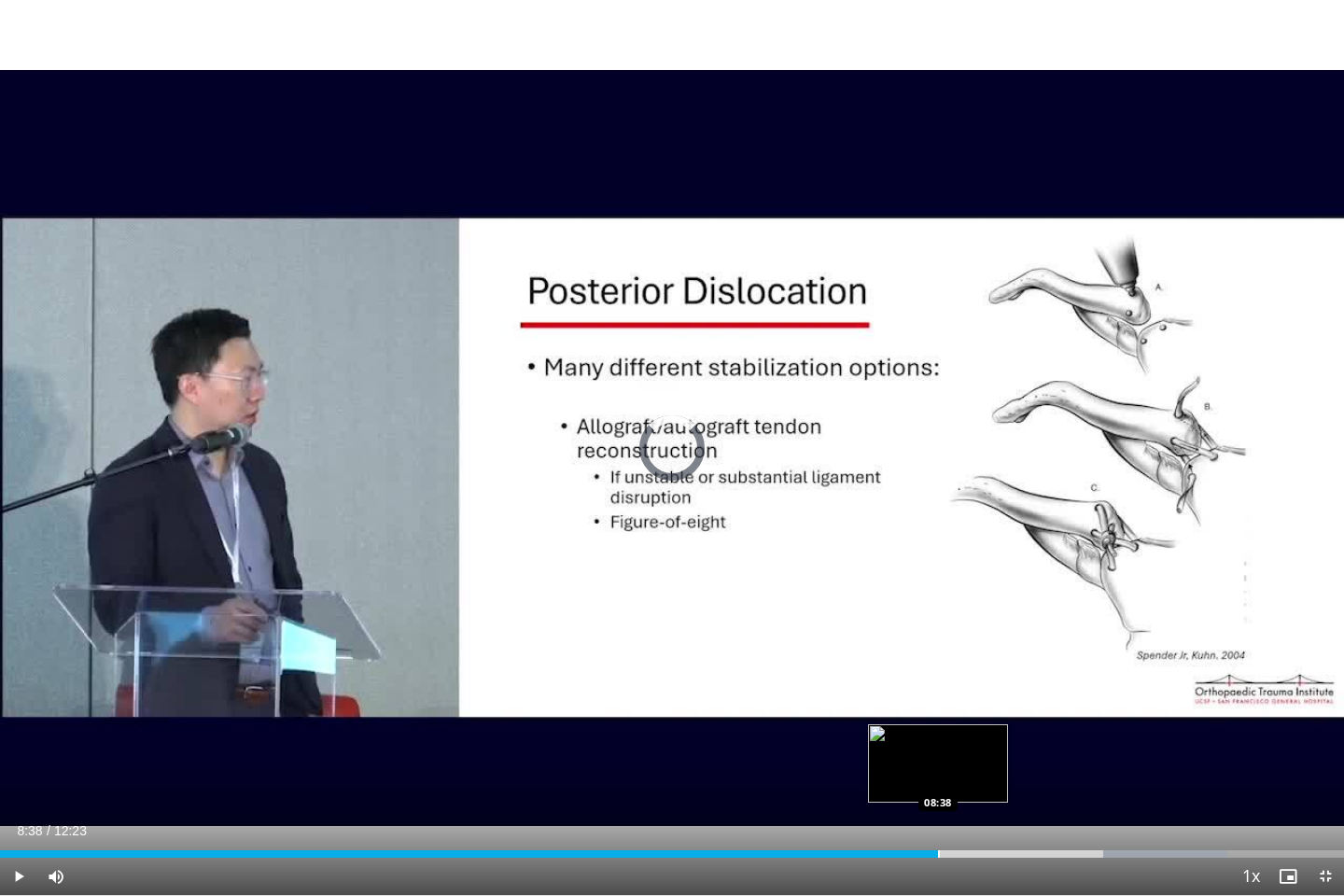 click at bounding box center [939, 854] 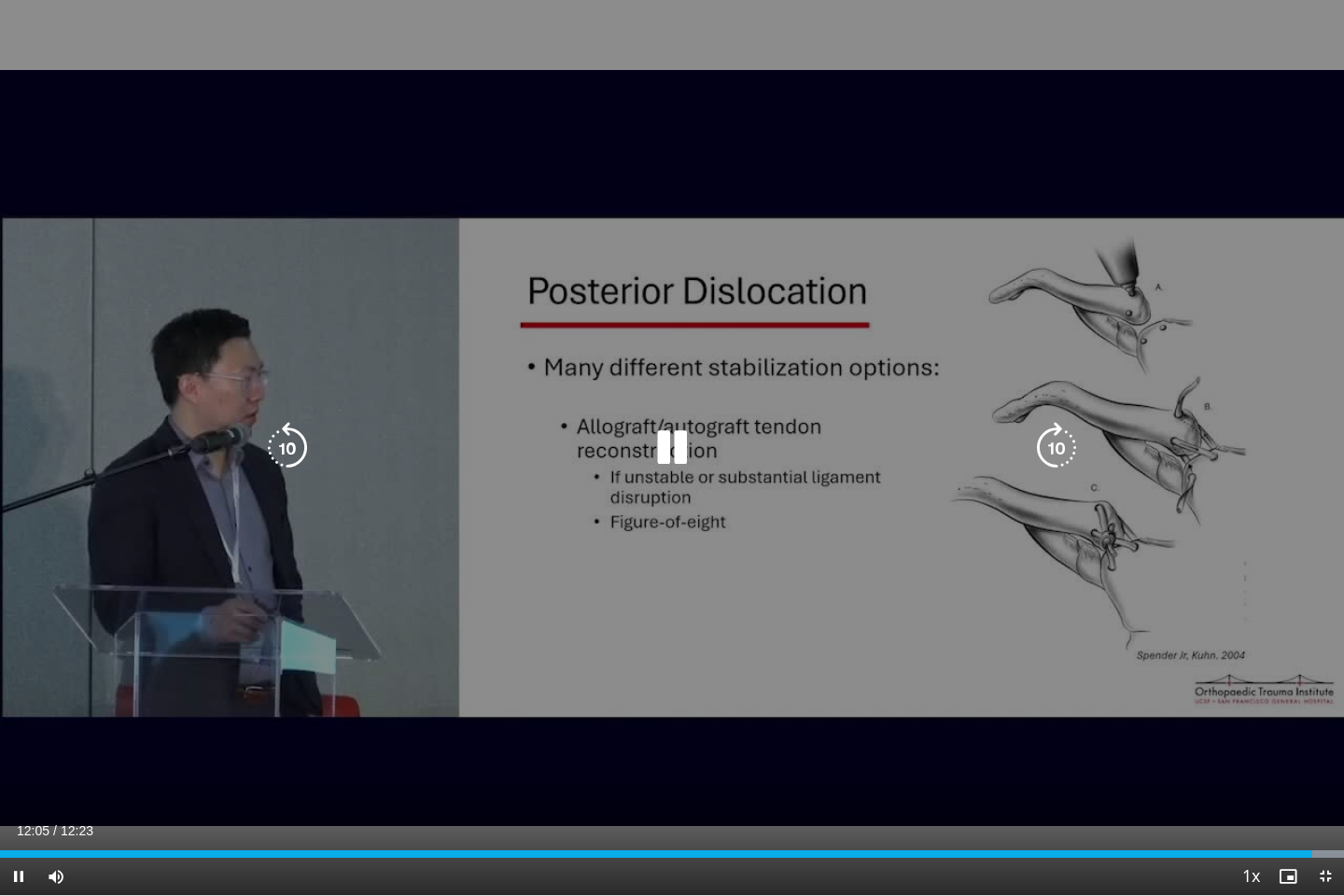 click on "10 seconds
Tap to unmute" at bounding box center [672, 447] 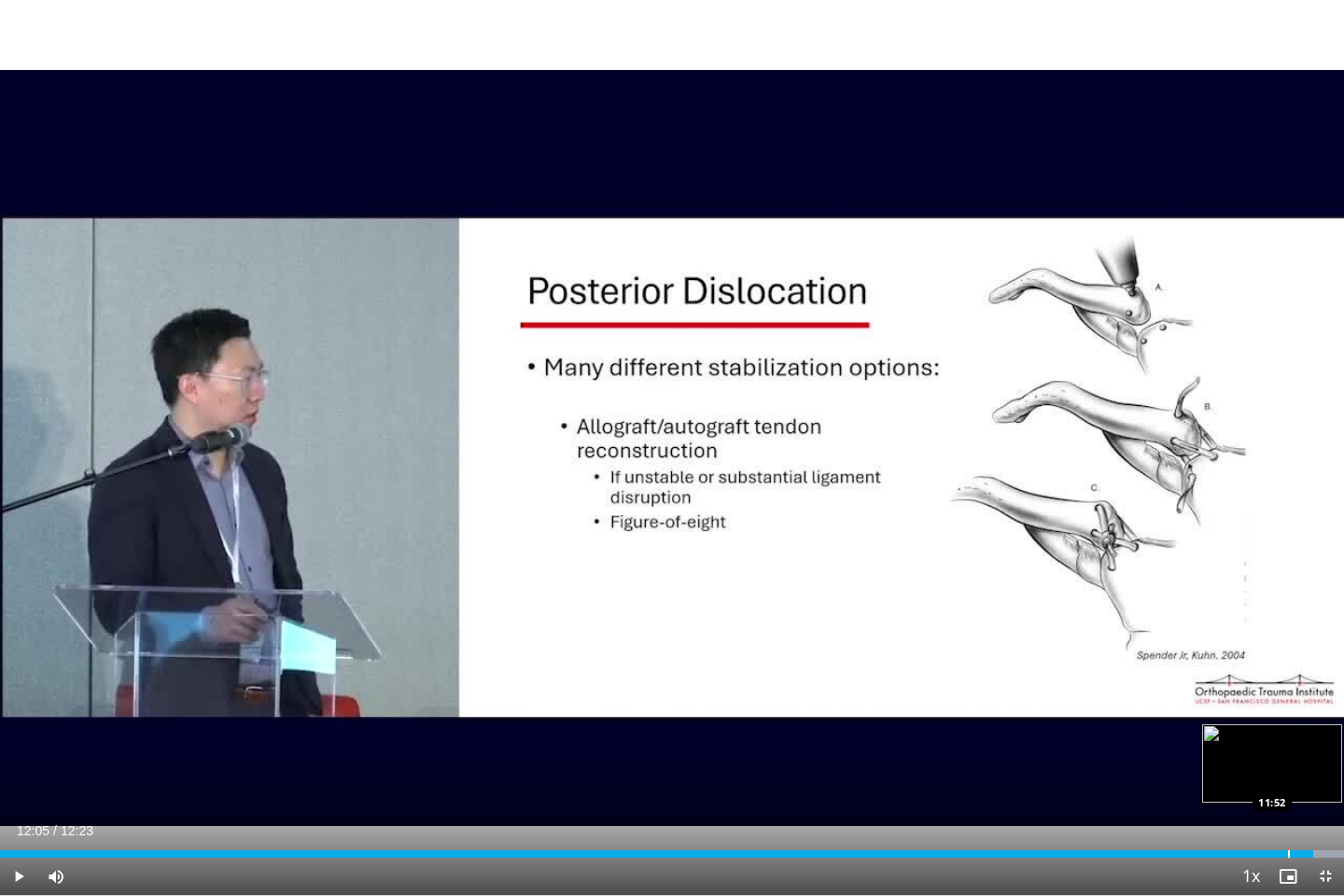 click at bounding box center [1289, 854] 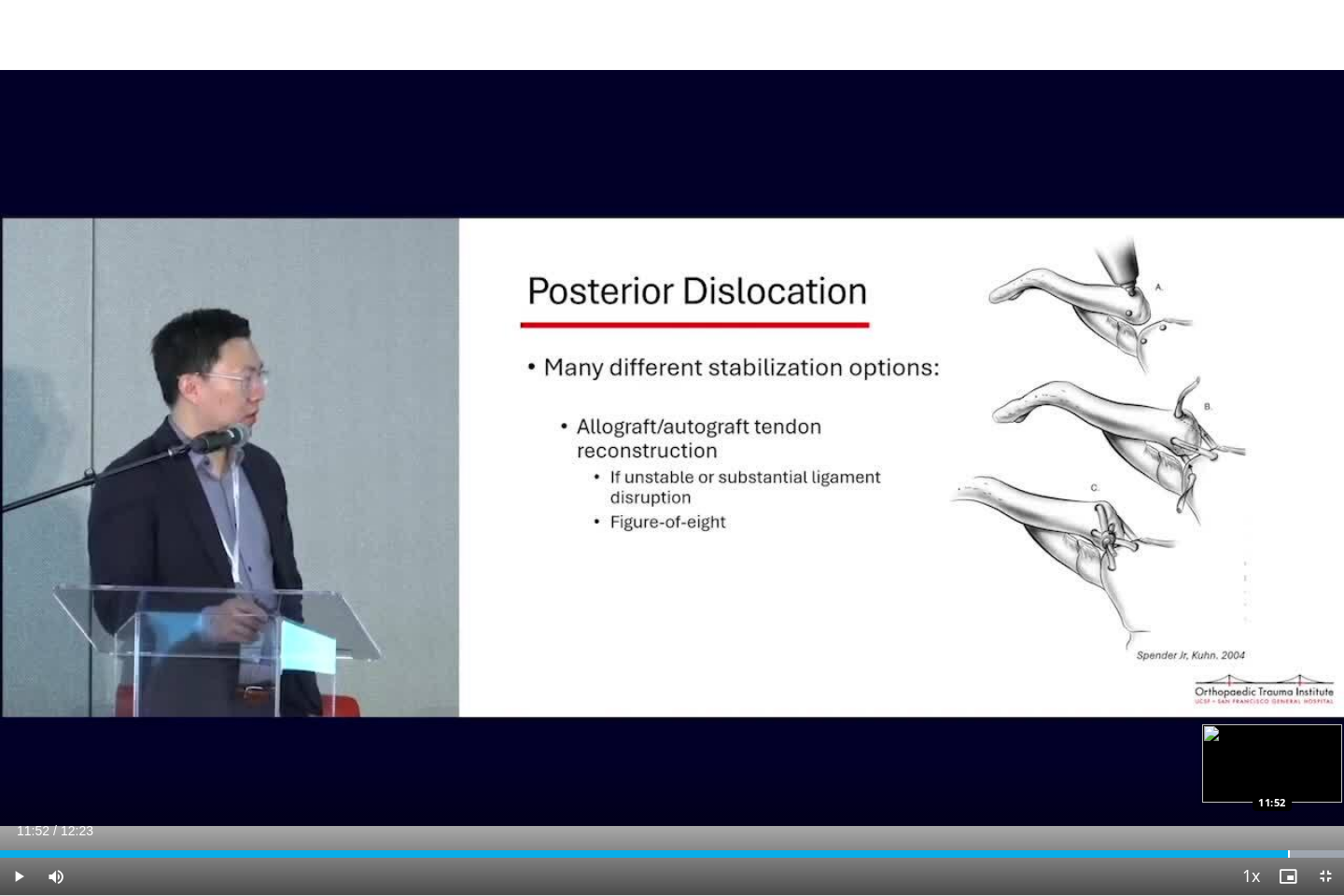 click at bounding box center (1289, 854) 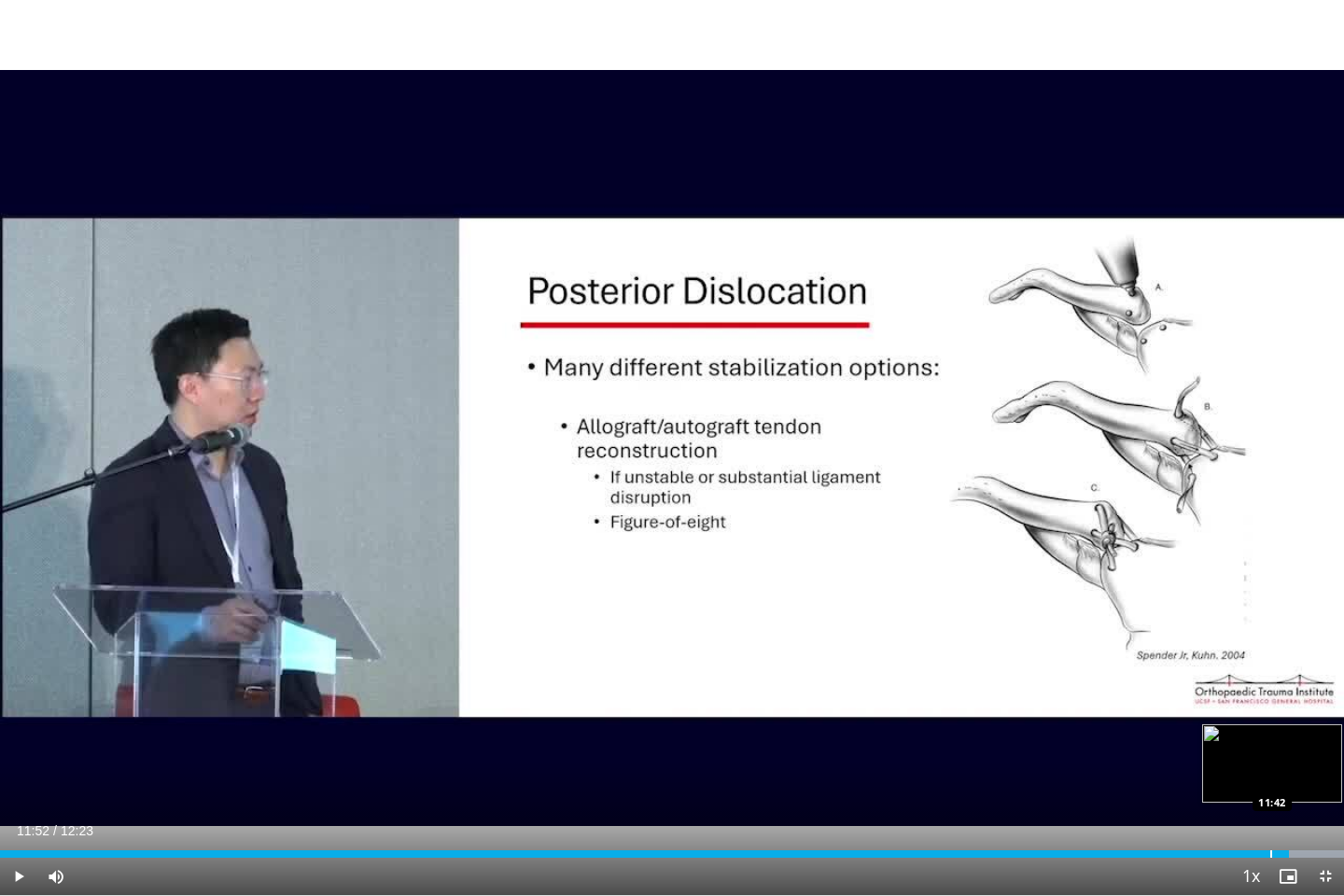 click on "Loaded :  100.00% 11:52 11:42" at bounding box center [672, 854] 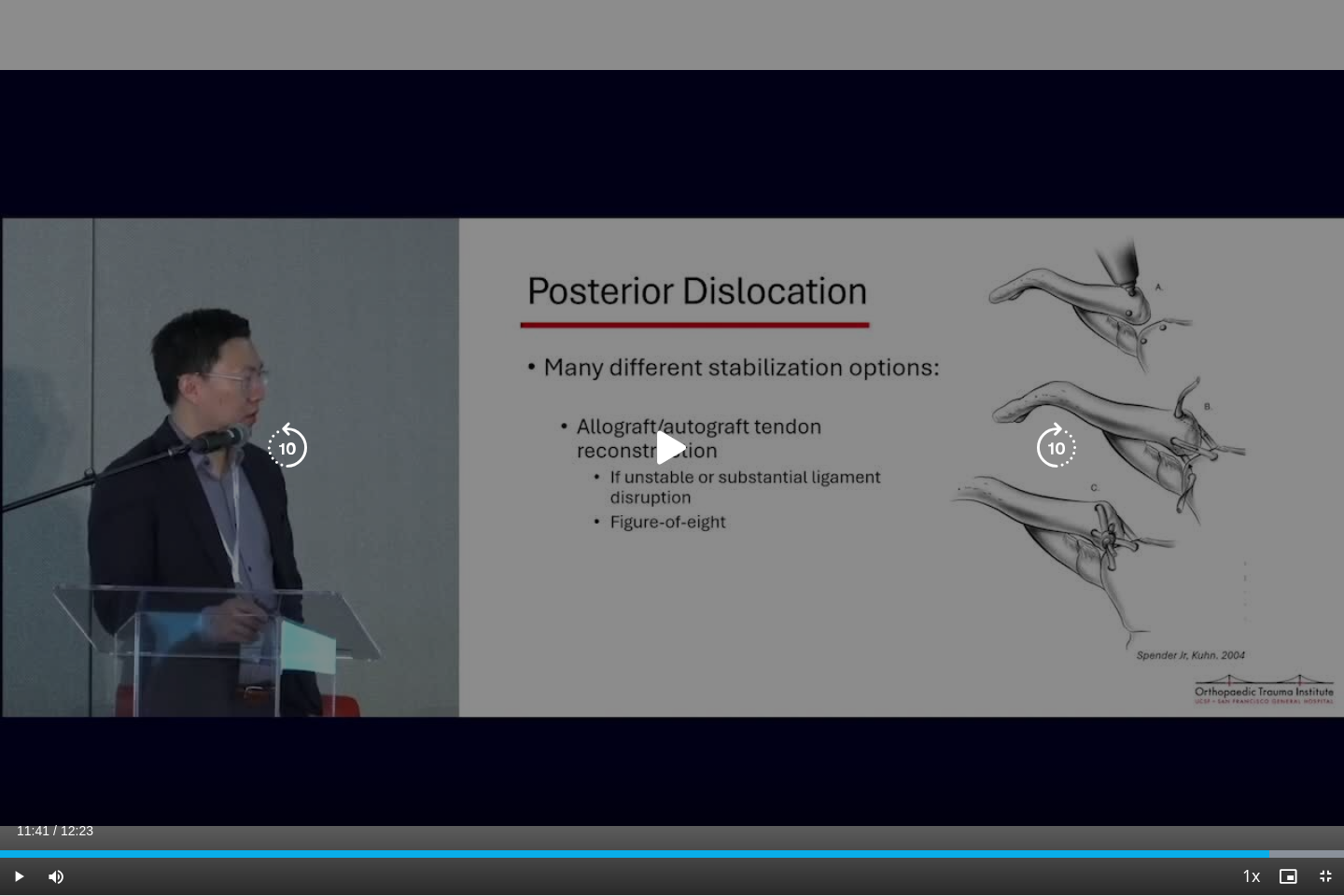 click on "10 seconds
Tap to unmute" at bounding box center (672, 447) 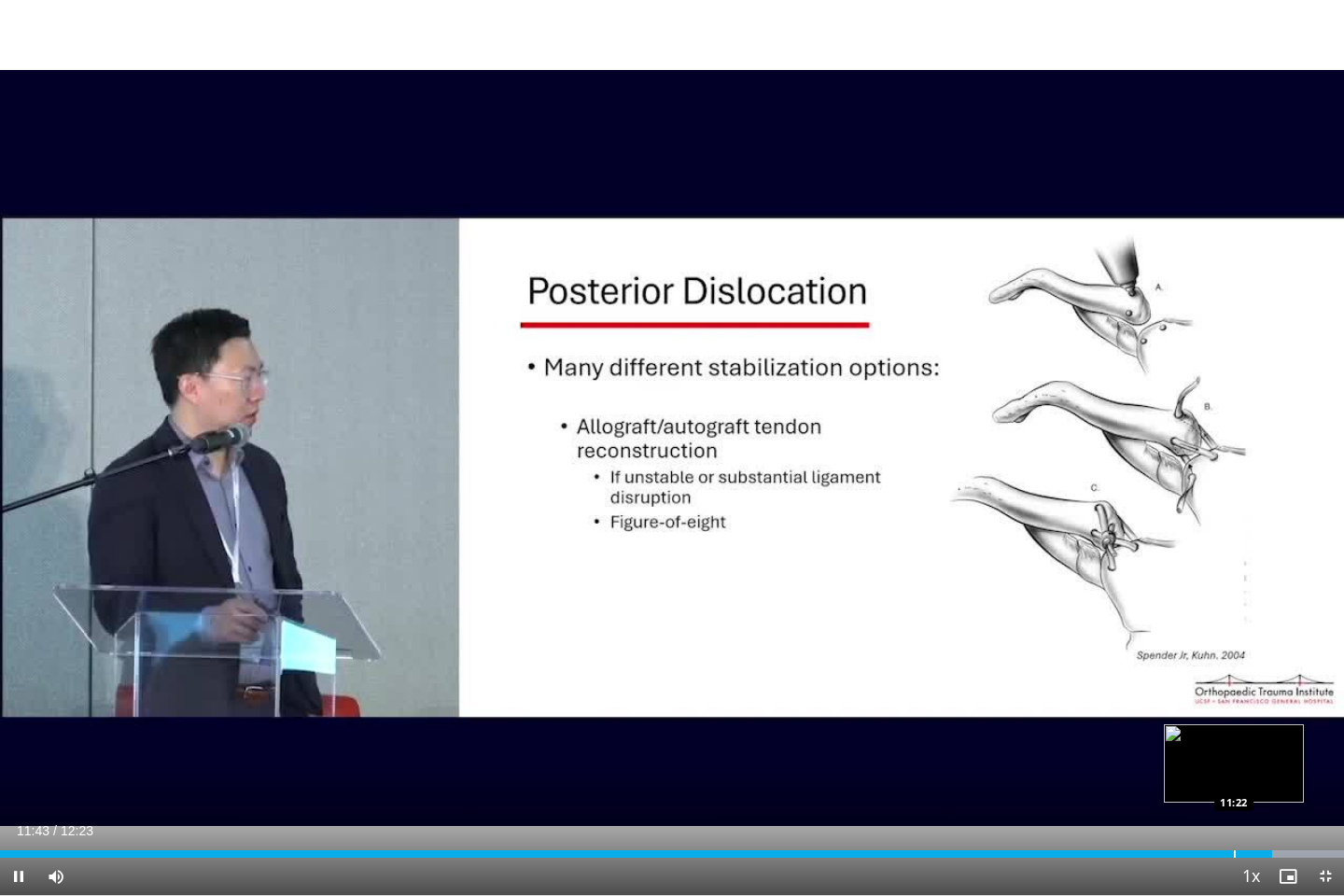 click at bounding box center (1235, 854) 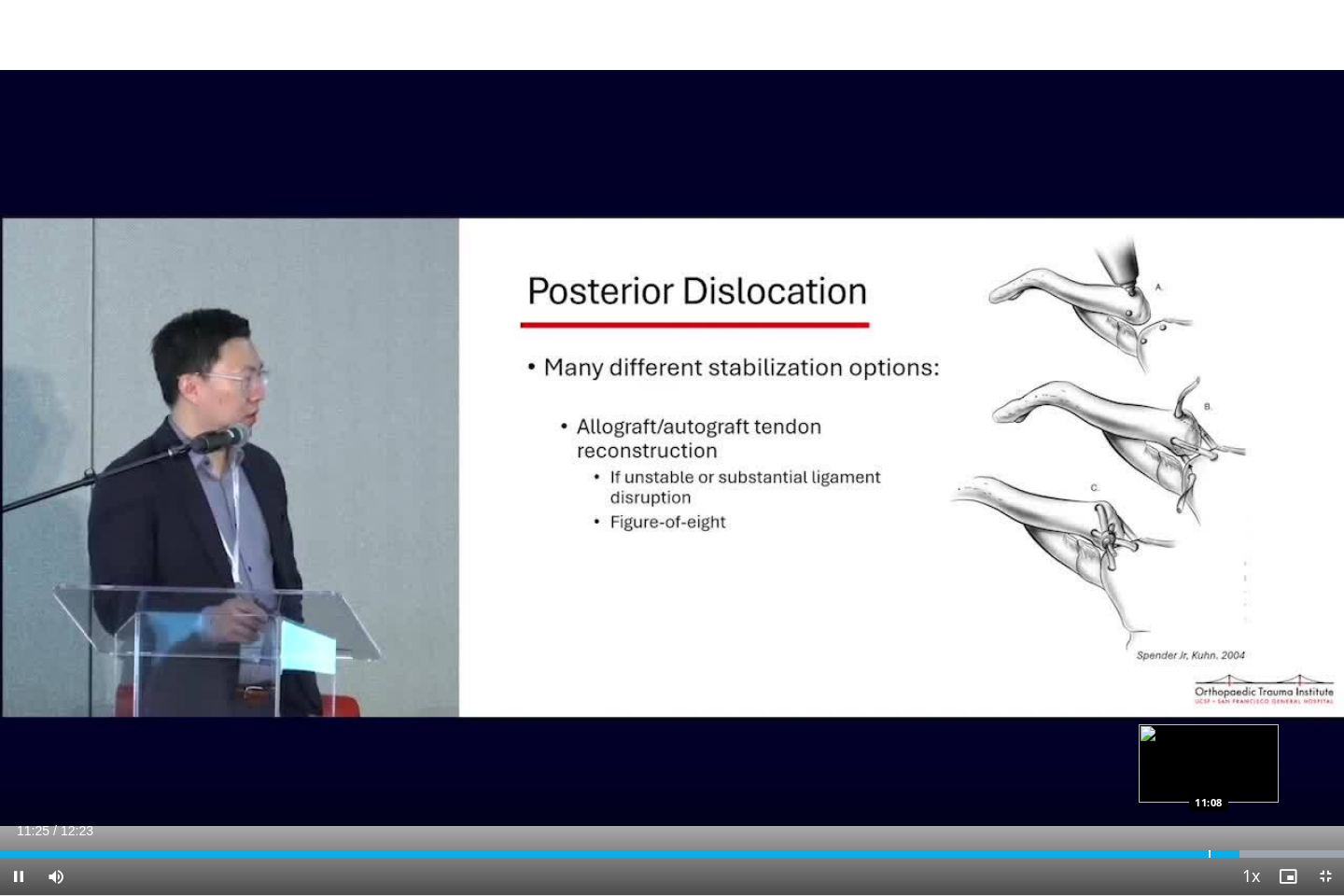 click at bounding box center [1210, 854] 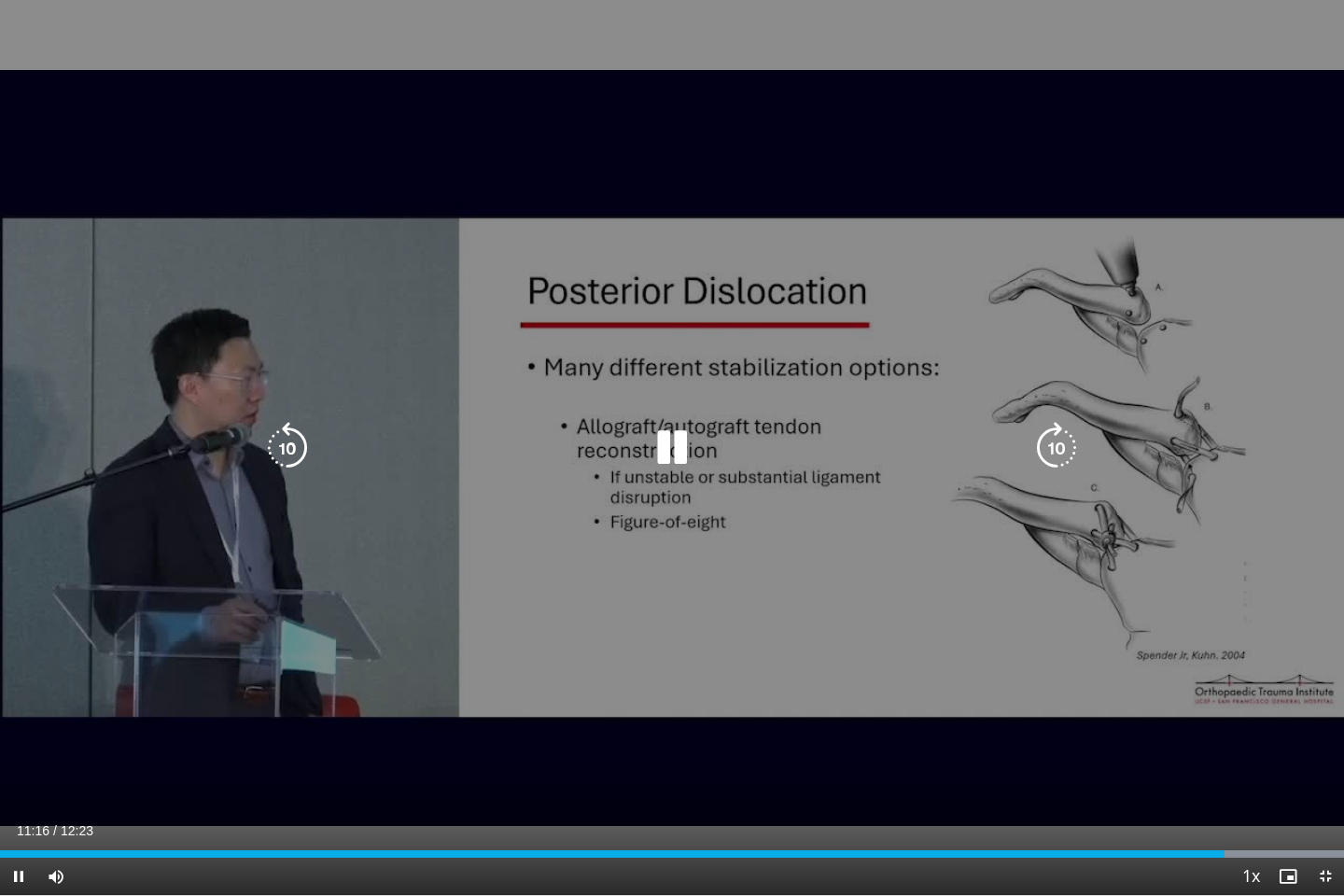 click on "10 seconds
Tap to unmute" at bounding box center [672, 447] 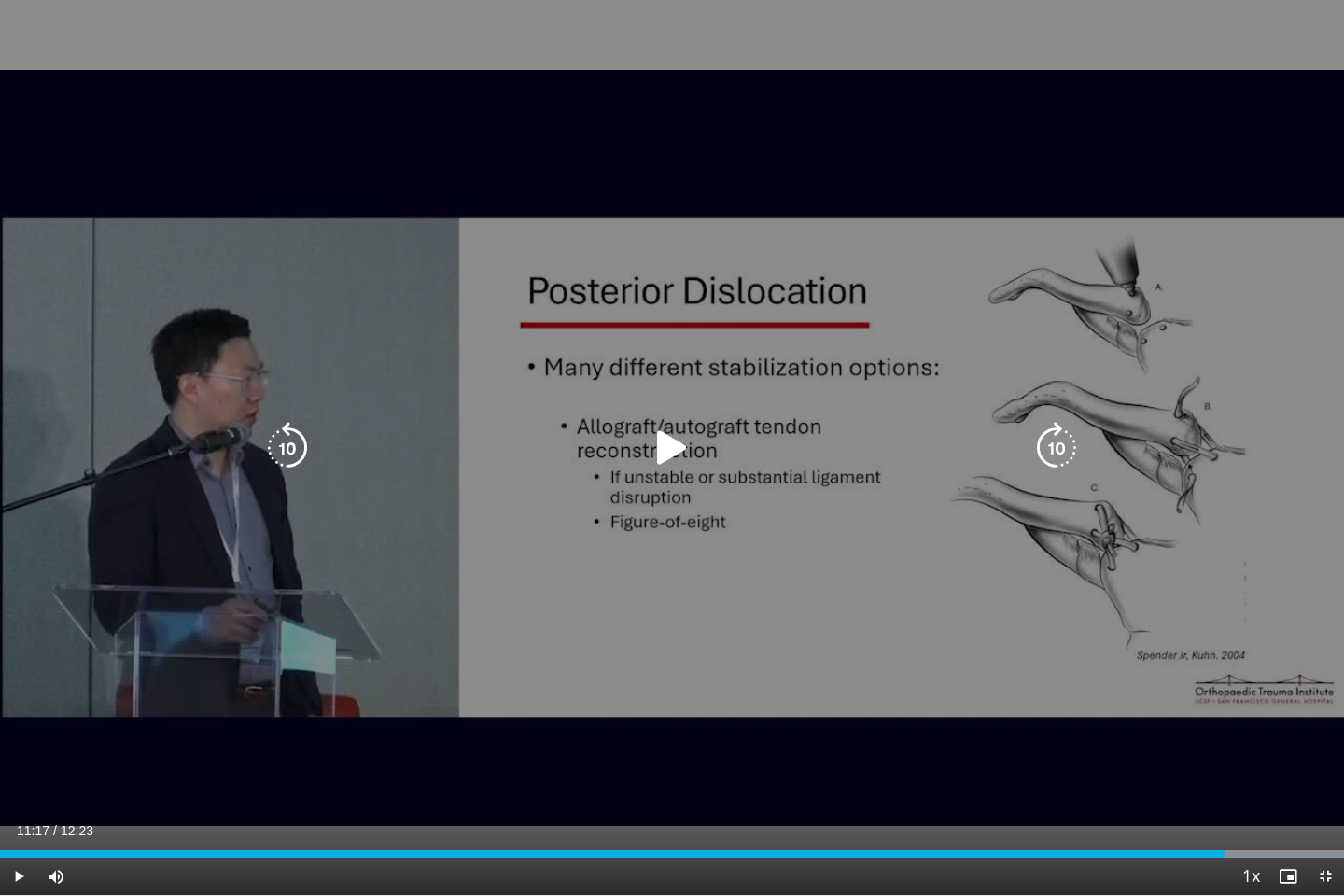 click on "10 seconds
Tap to unmute" at bounding box center (672, 447) 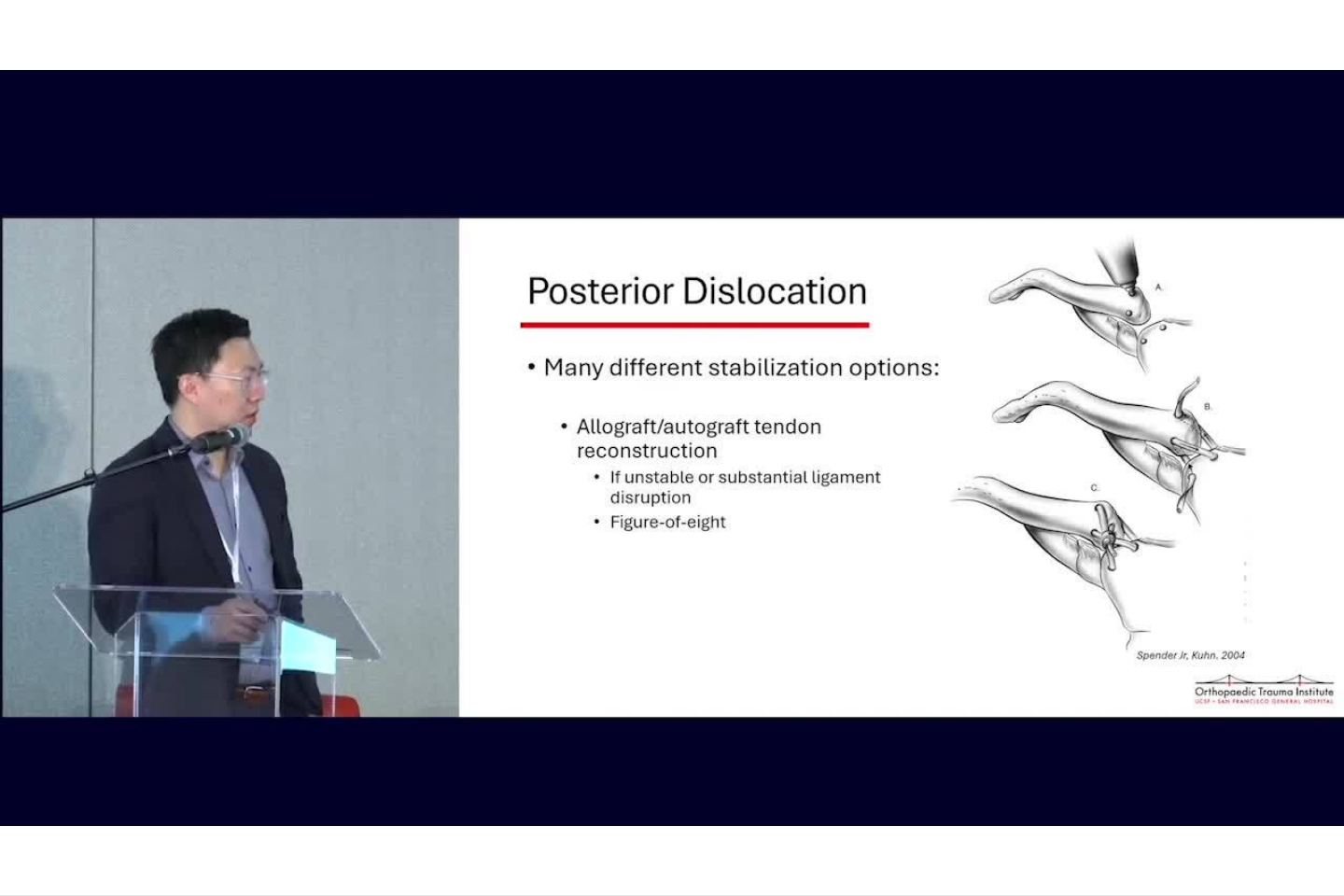 click on "10 seconds
Tap to unmute" at bounding box center (672, 447) 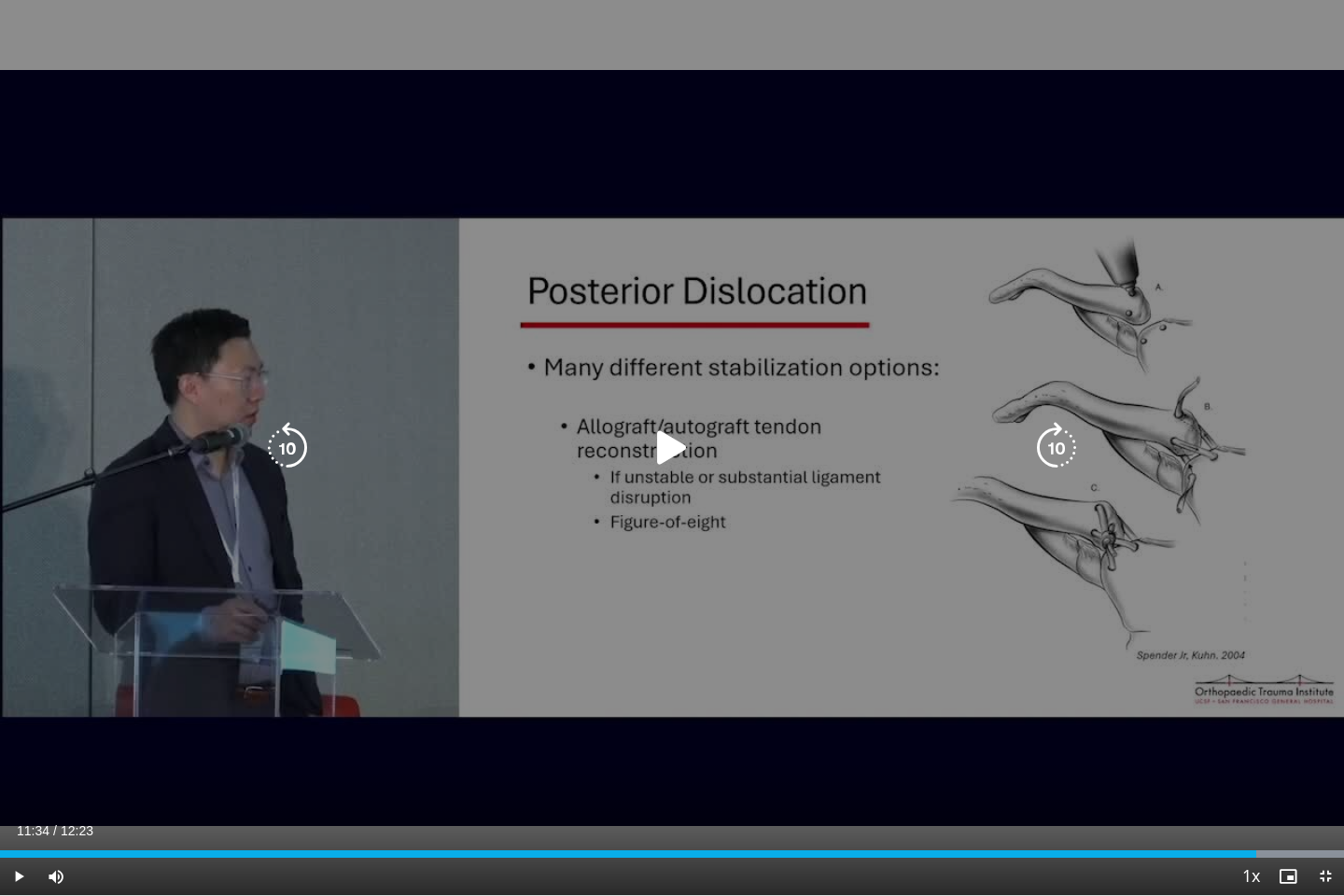 click on "10 seconds
Tap to unmute" at bounding box center [672, 447] 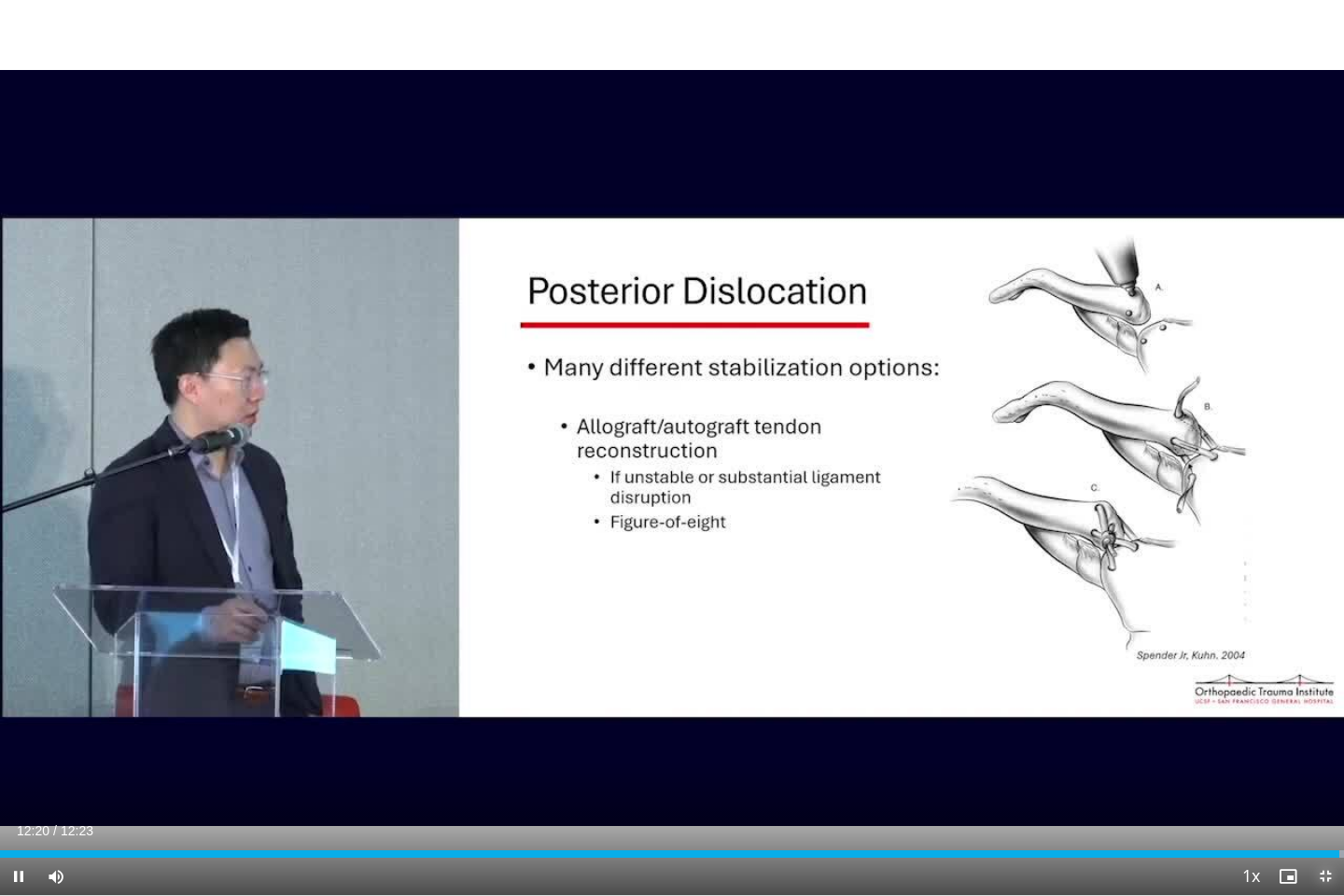 click at bounding box center (1325, 876) 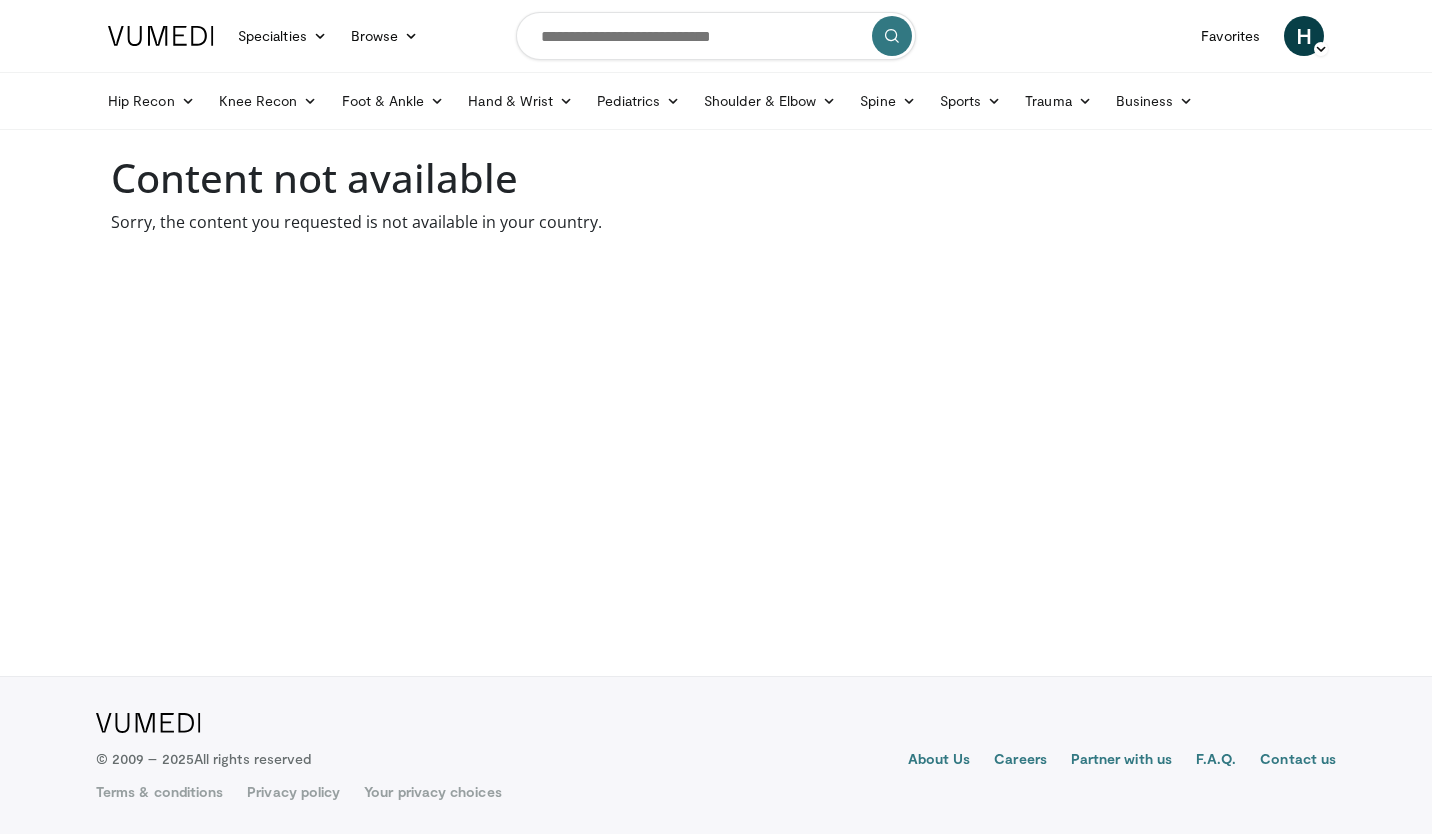 scroll, scrollTop: 0, scrollLeft: 0, axis: both 